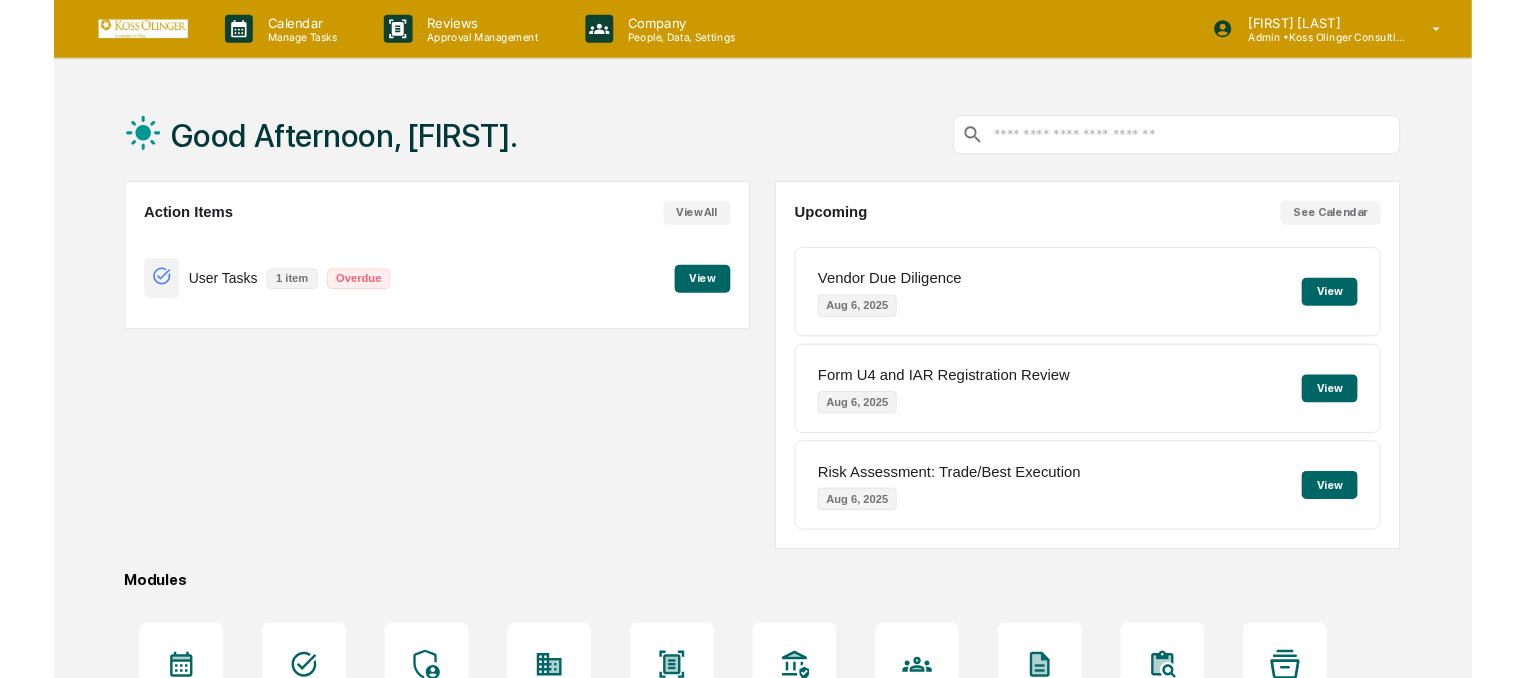 scroll, scrollTop: 0, scrollLeft: 0, axis: both 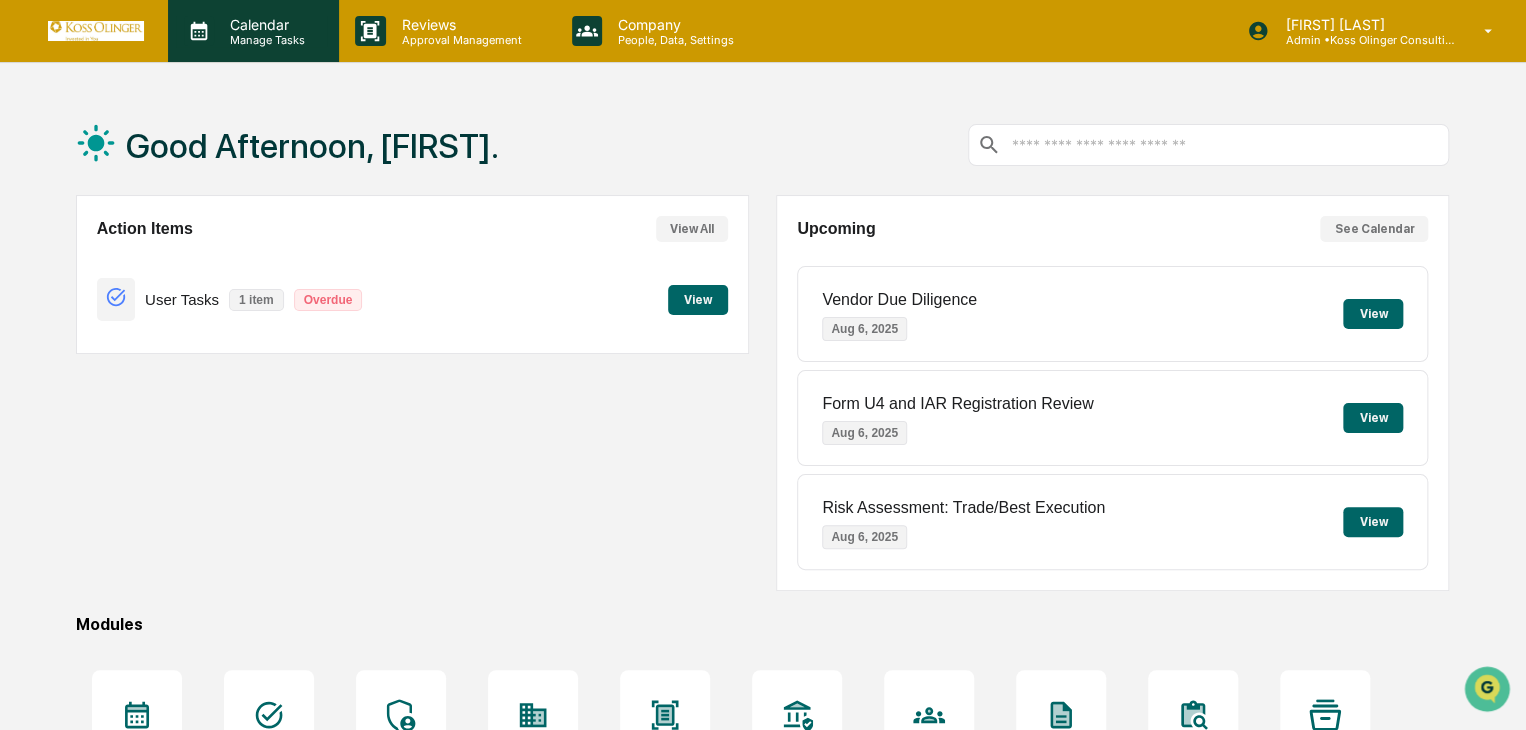 click on "Manage Tasks" at bounding box center [264, 40] 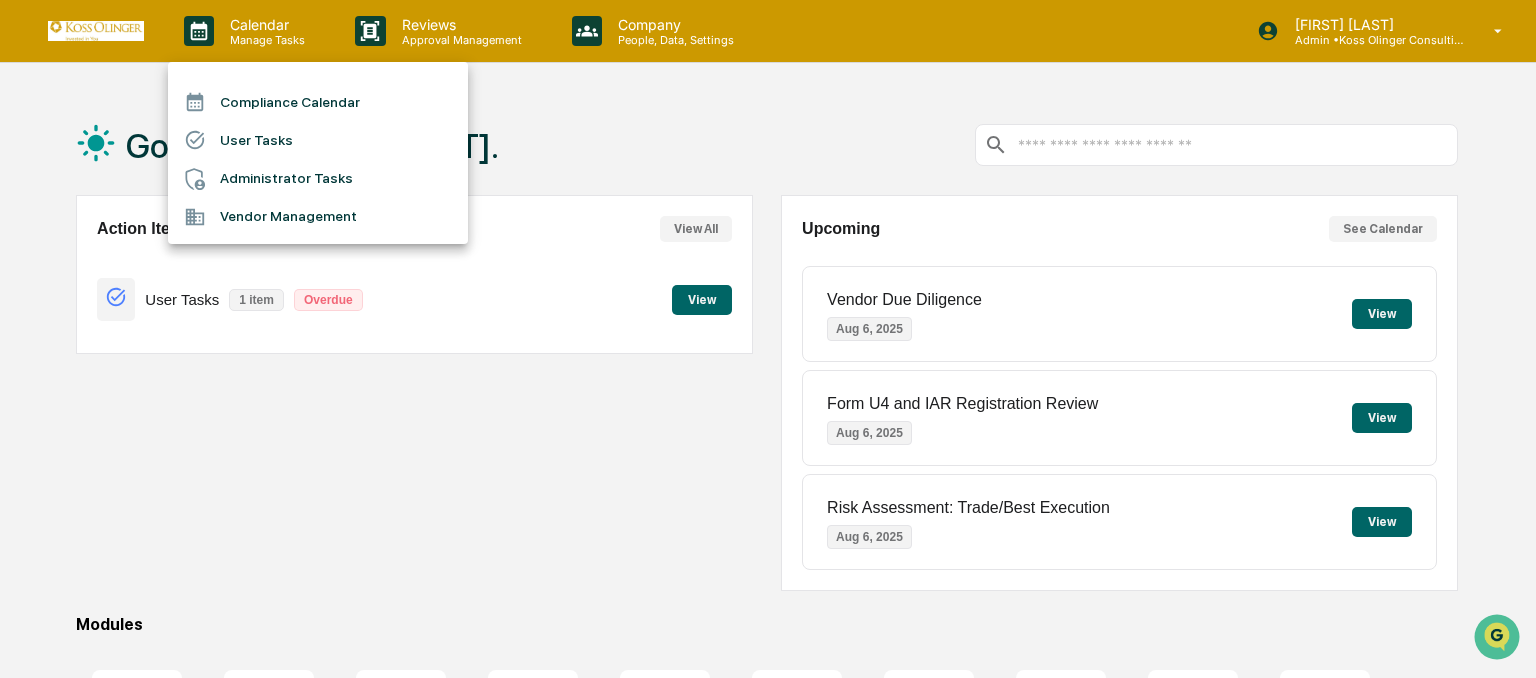 click at bounding box center [768, 339] 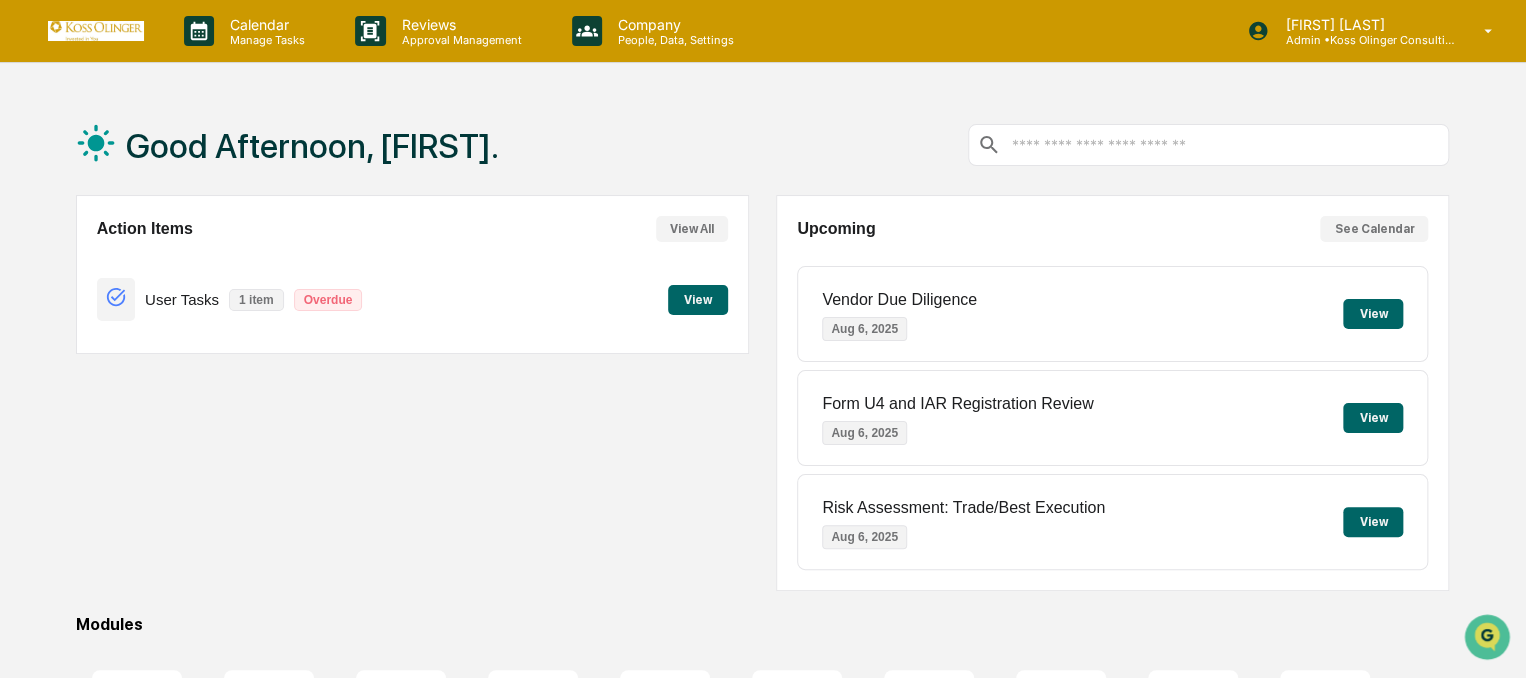 click on "Manage Tasks" at bounding box center [264, 40] 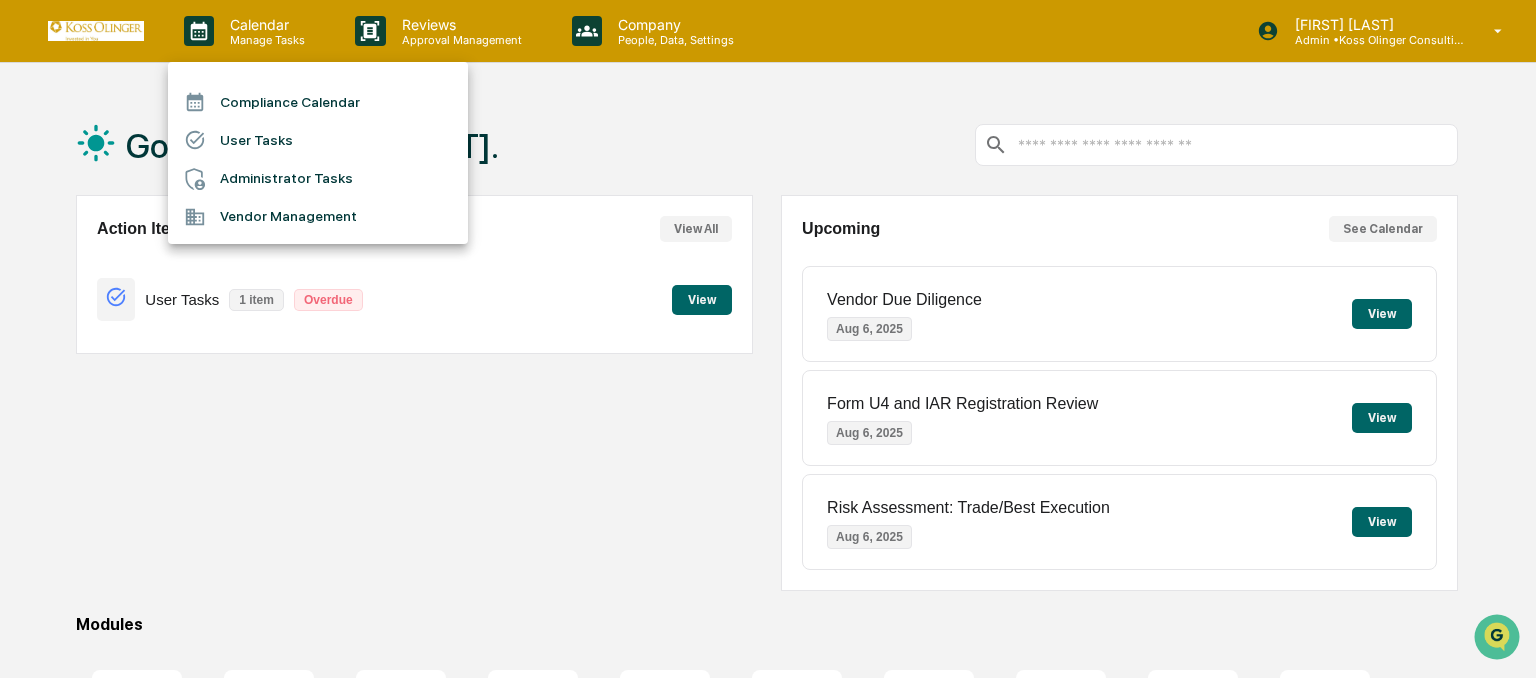 click on "Administrator Tasks" at bounding box center (318, 179) 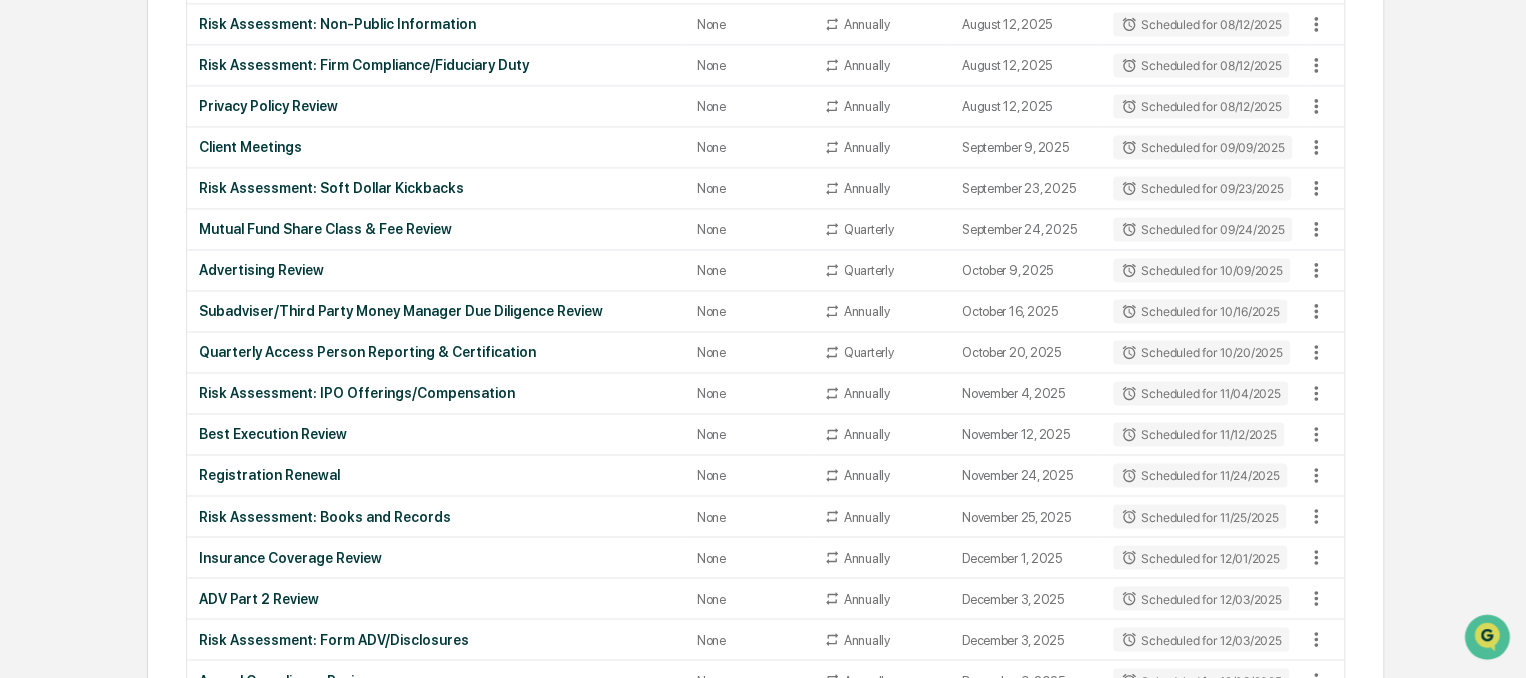 scroll, scrollTop: 1424, scrollLeft: 0, axis: vertical 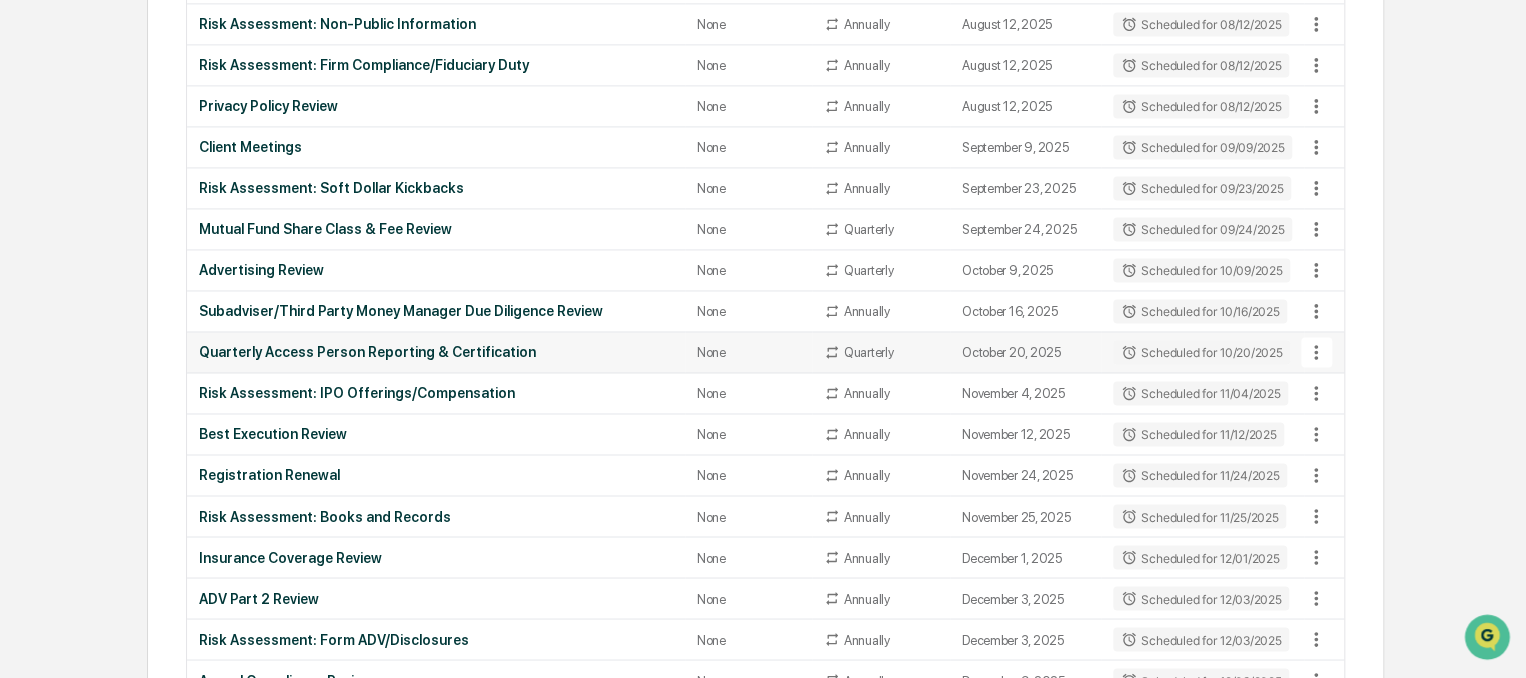 click on "Quarterly Access Person Reporting & Certification" at bounding box center (436, 352) 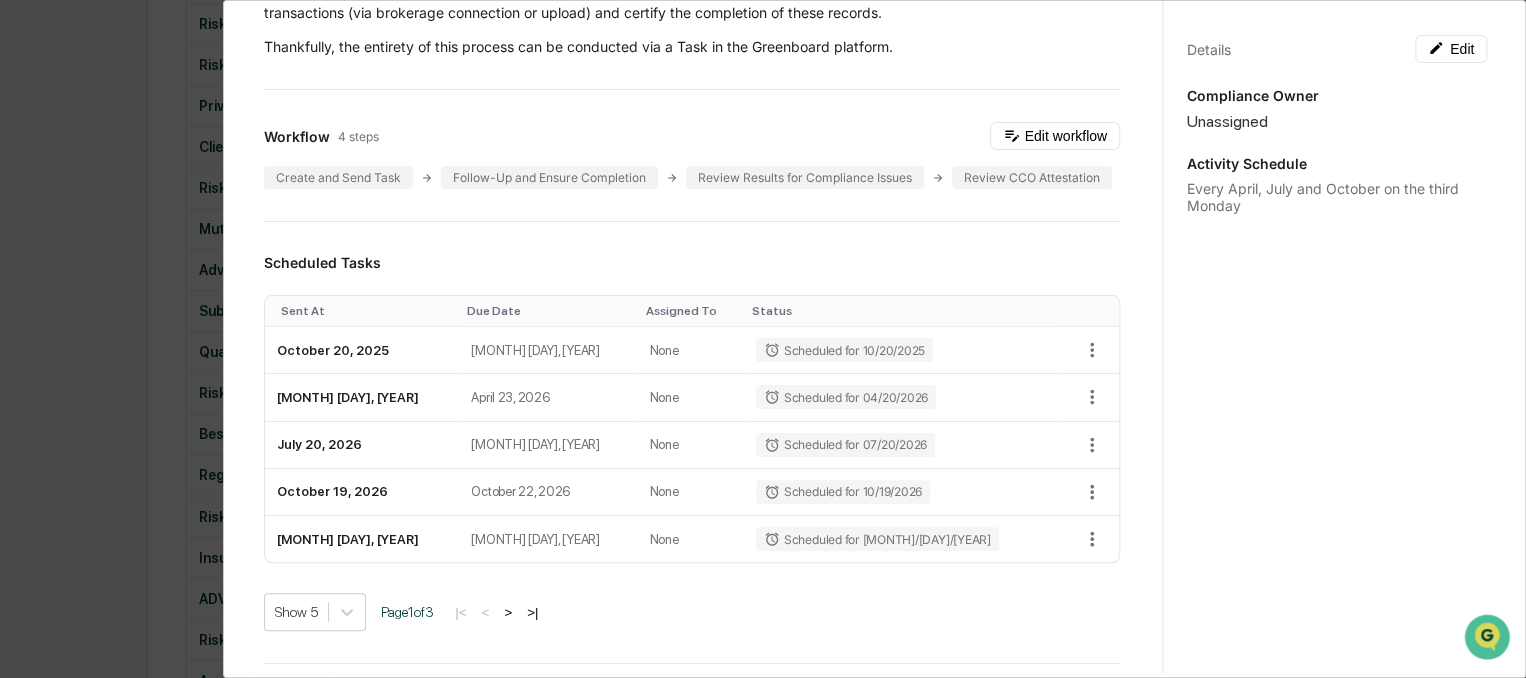 scroll, scrollTop: 0, scrollLeft: 0, axis: both 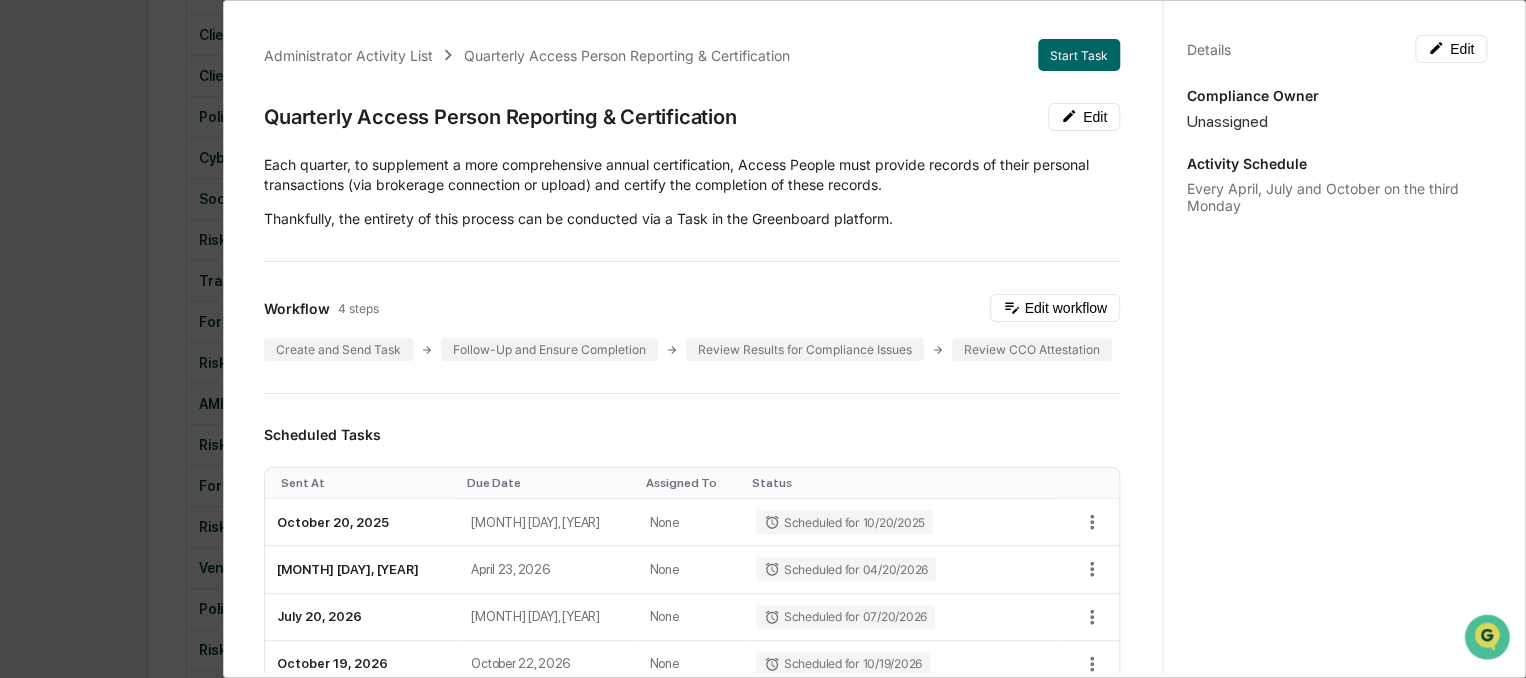 click on "Details Edit Compliance Owner Unassigned Activity Schedule Every [MONTH], [MONTH] and [MONTH] on the third [DAY]" at bounding box center [1336, 358] 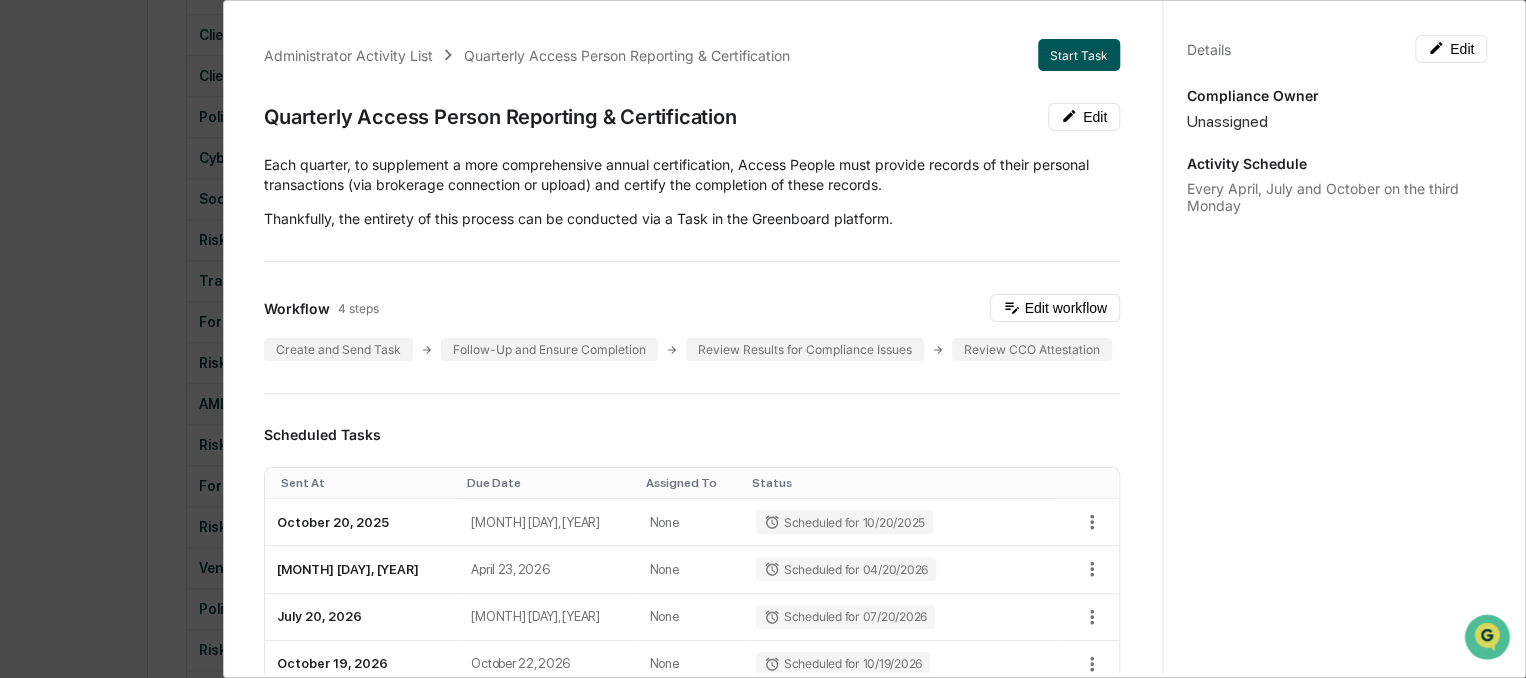 click on "Start Task" at bounding box center (1079, 55) 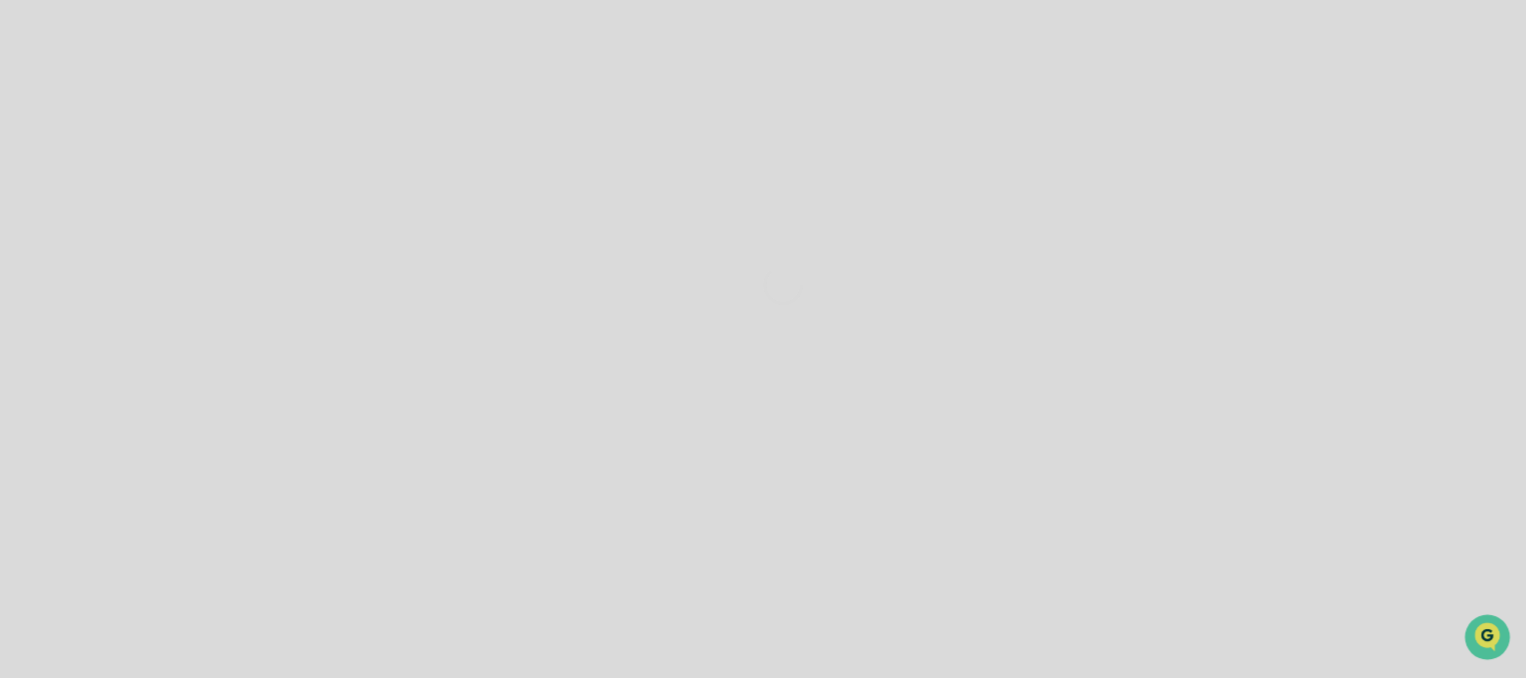 scroll, scrollTop: 0, scrollLeft: 0, axis: both 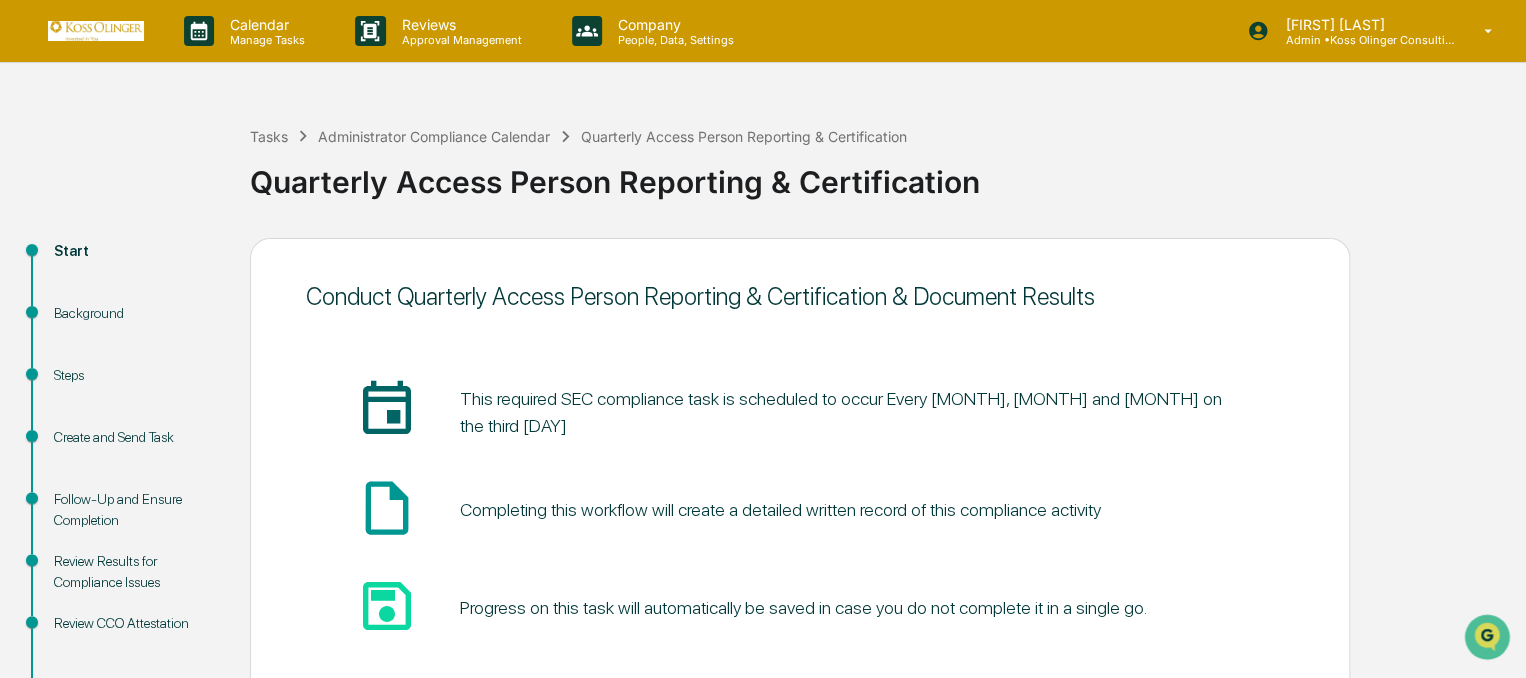 click on "Review Results for Compliance Issues" at bounding box center [136, 572] 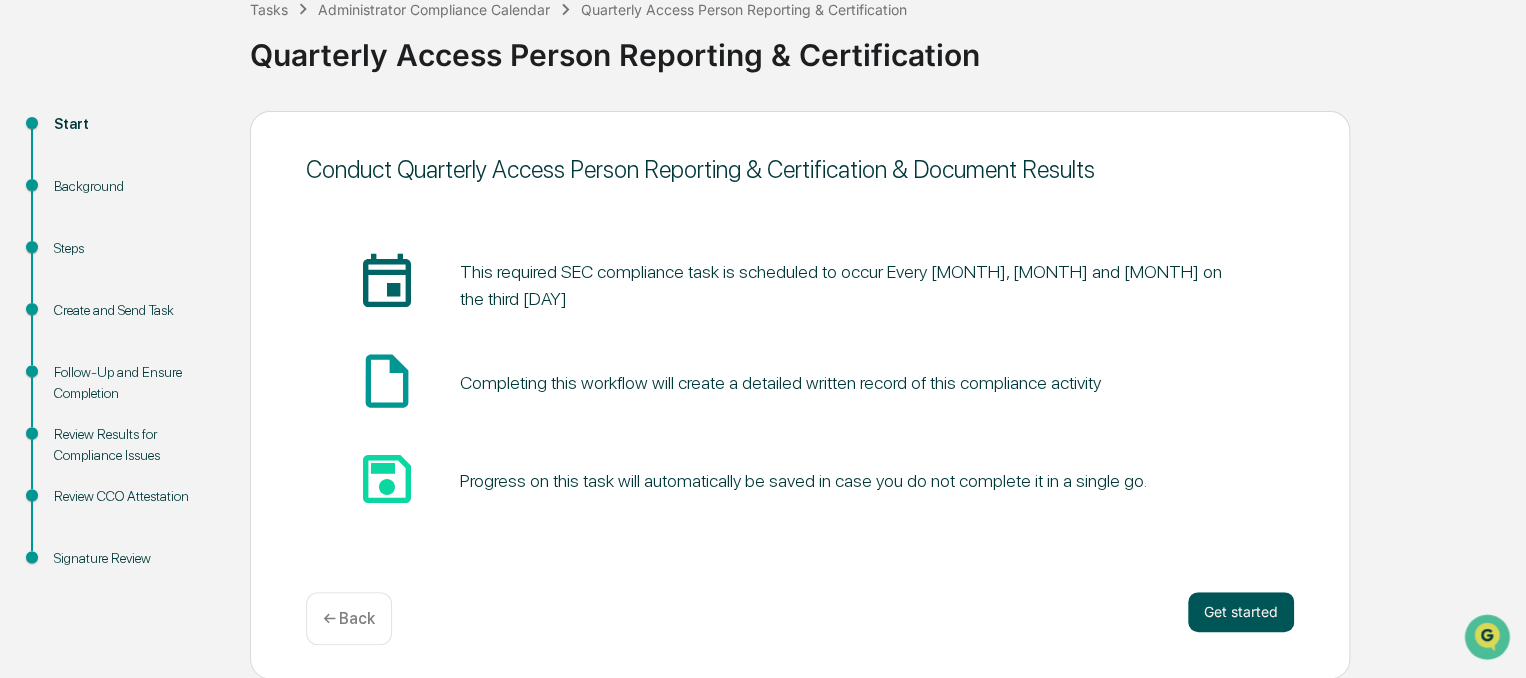 drag, startPoint x: 1214, startPoint y: 597, endPoint x: 1266, endPoint y: 614, distance: 54.708317 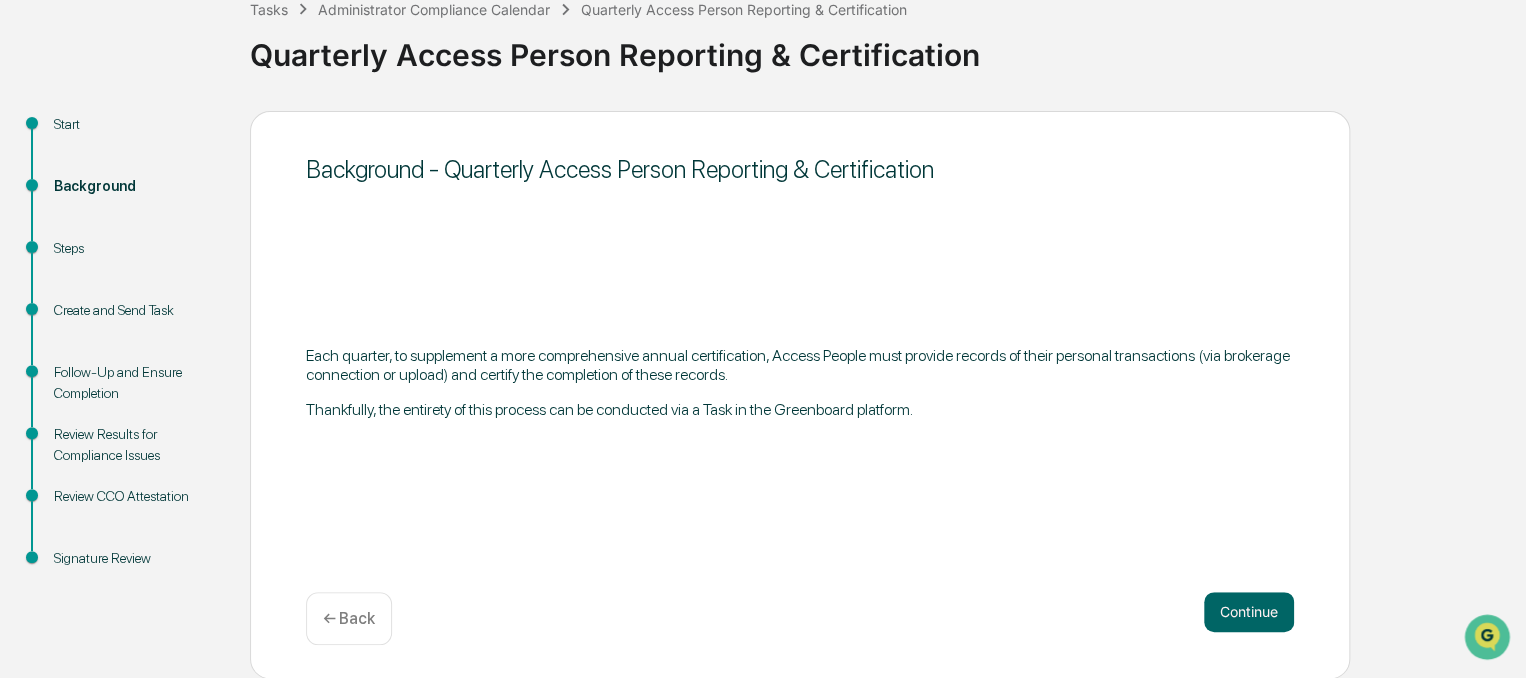 click on "Continue" at bounding box center [1249, 612] 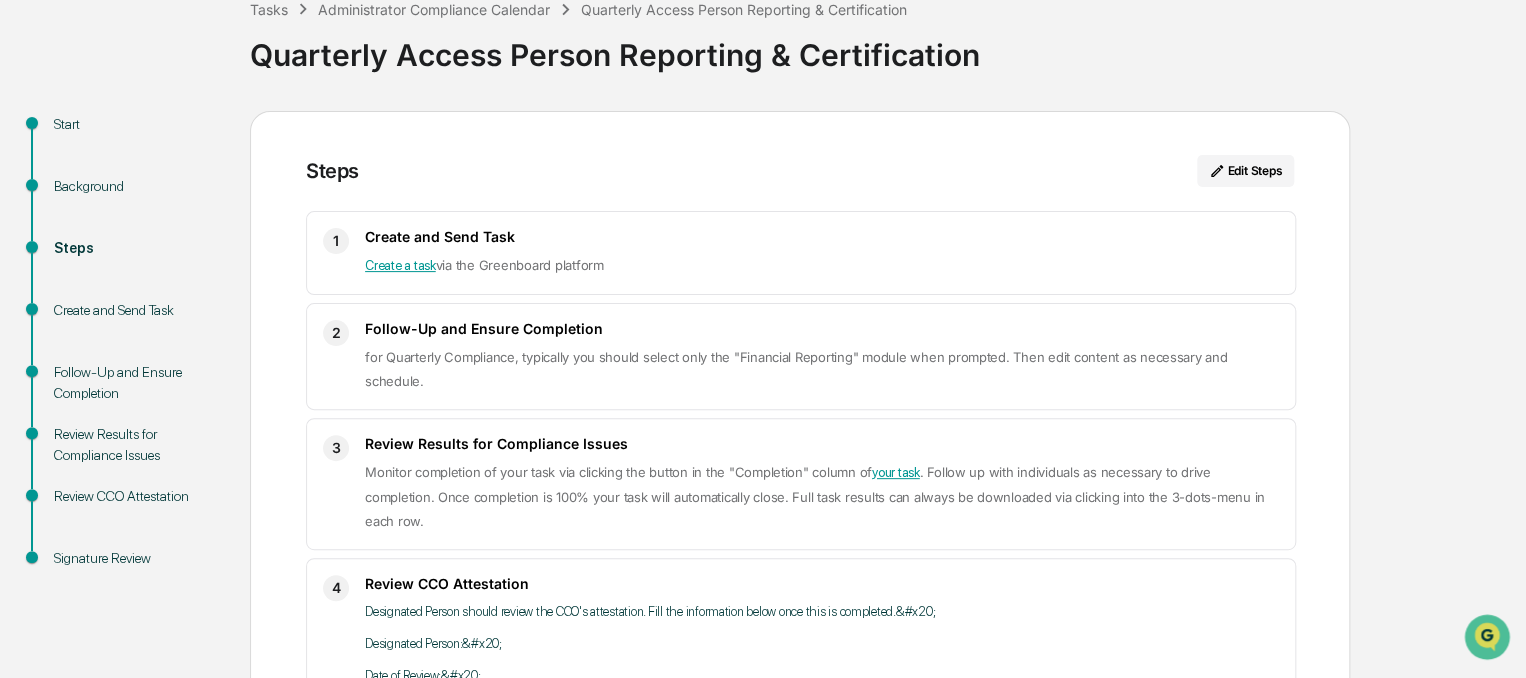 click on "Date of Review:&#x20;" at bounding box center [822, 676] 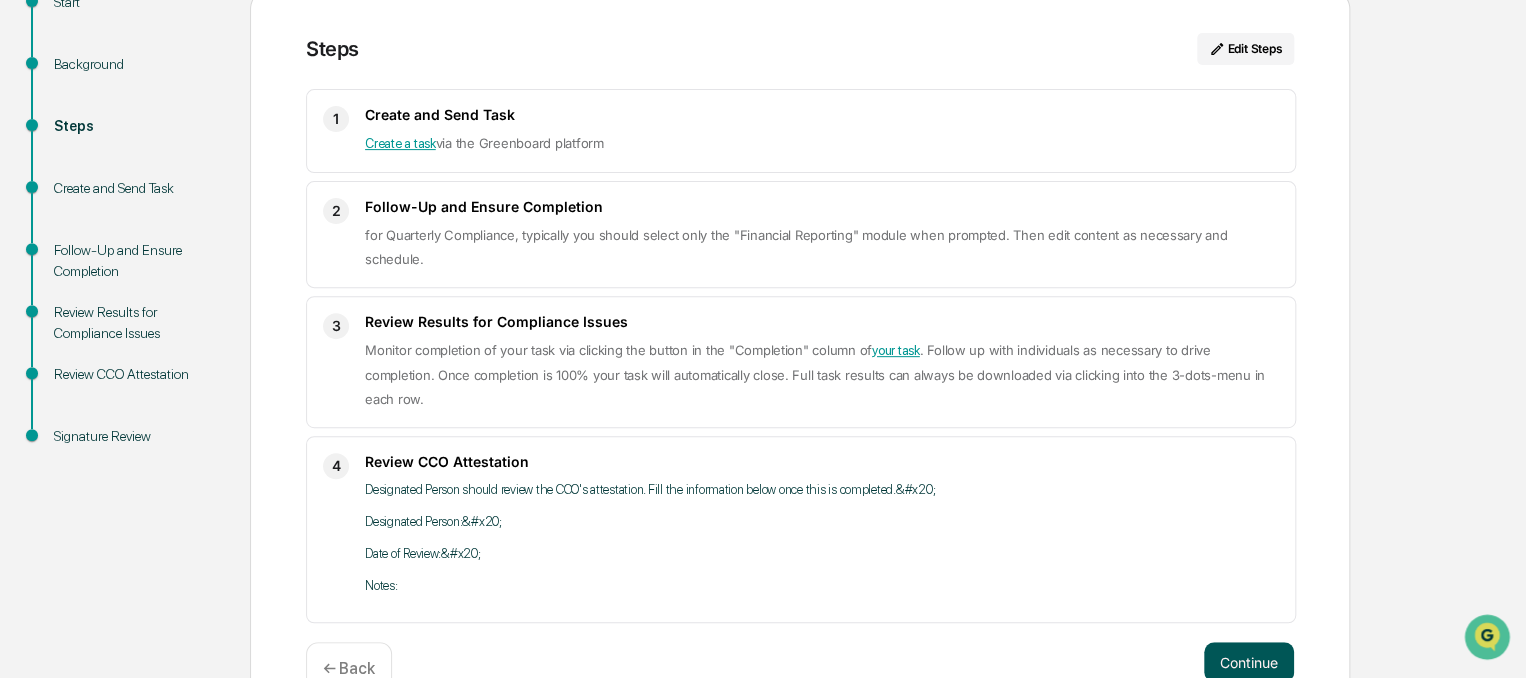 click on "Continue" at bounding box center [1249, 662] 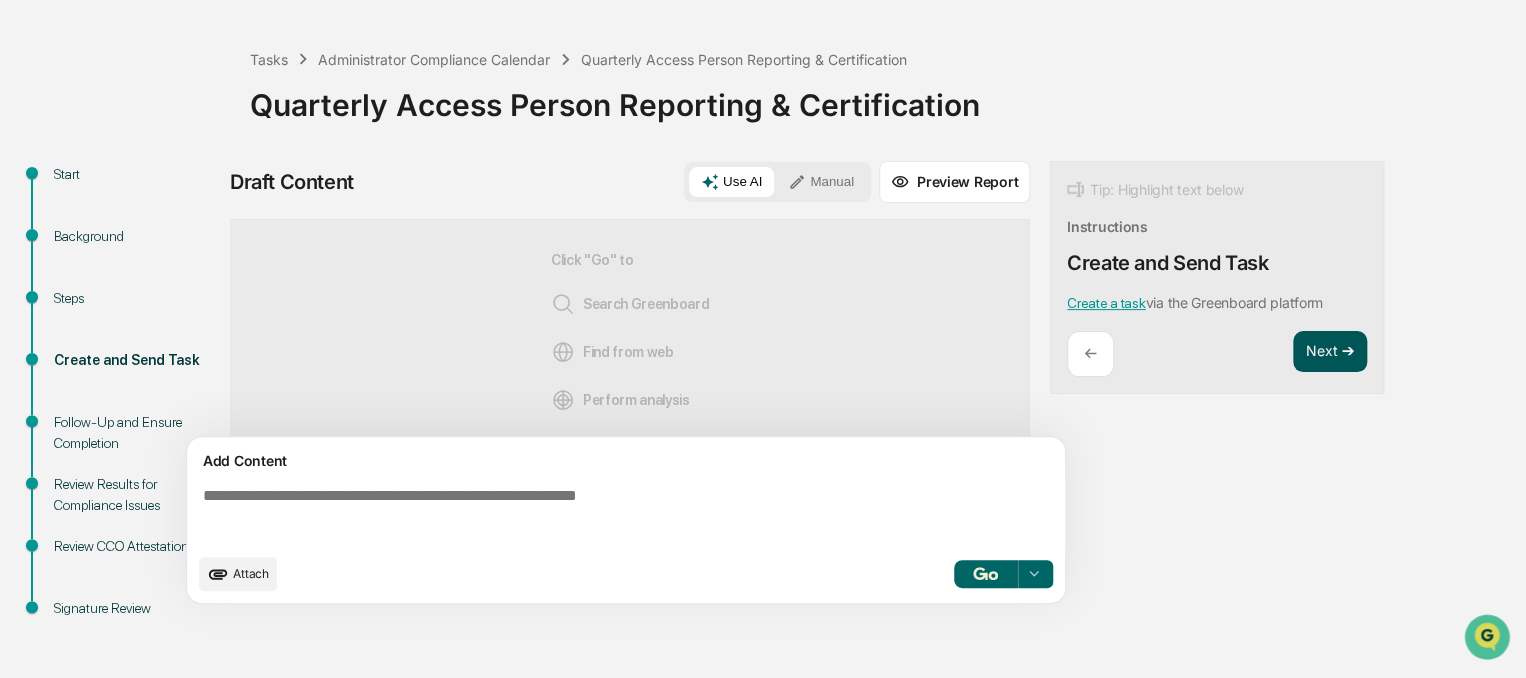 click on "Next ➔" at bounding box center [1330, 352] 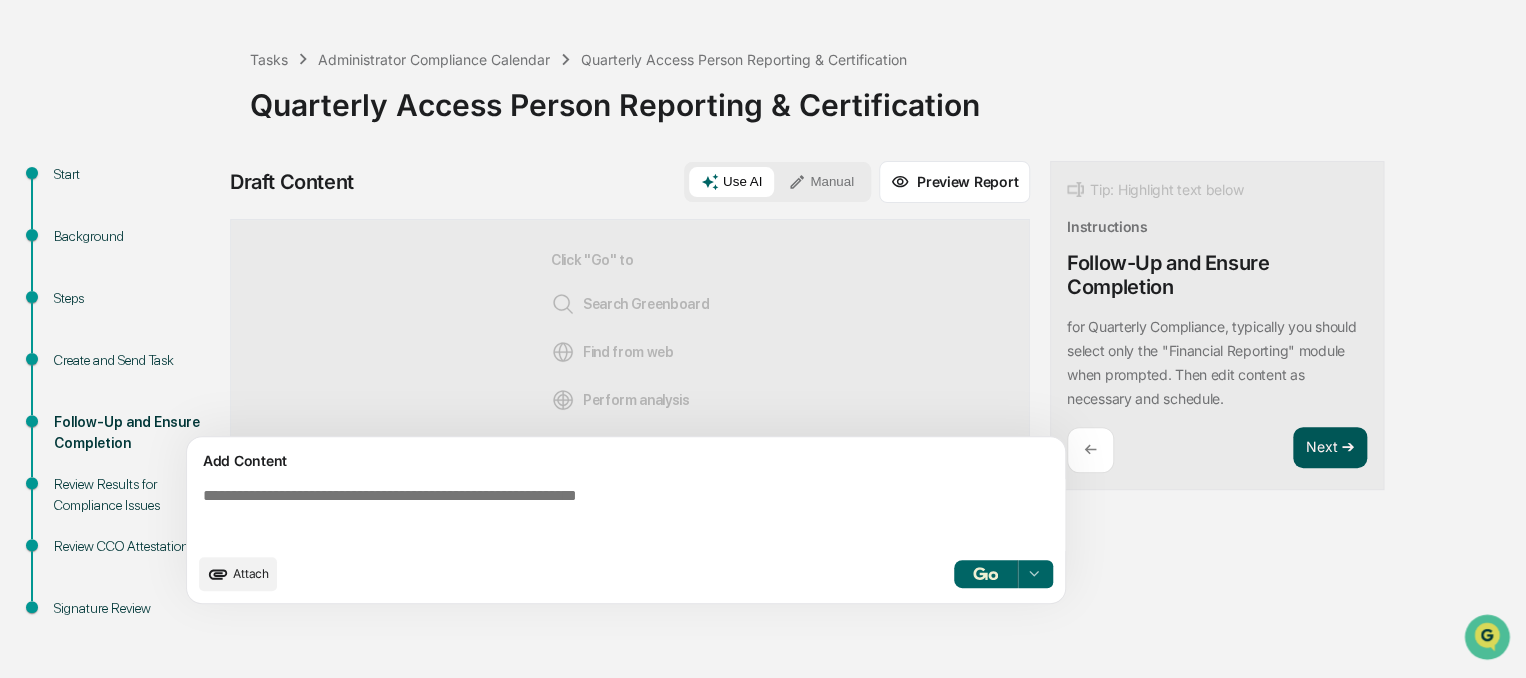 click on "Next ➔" at bounding box center [1330, 448] 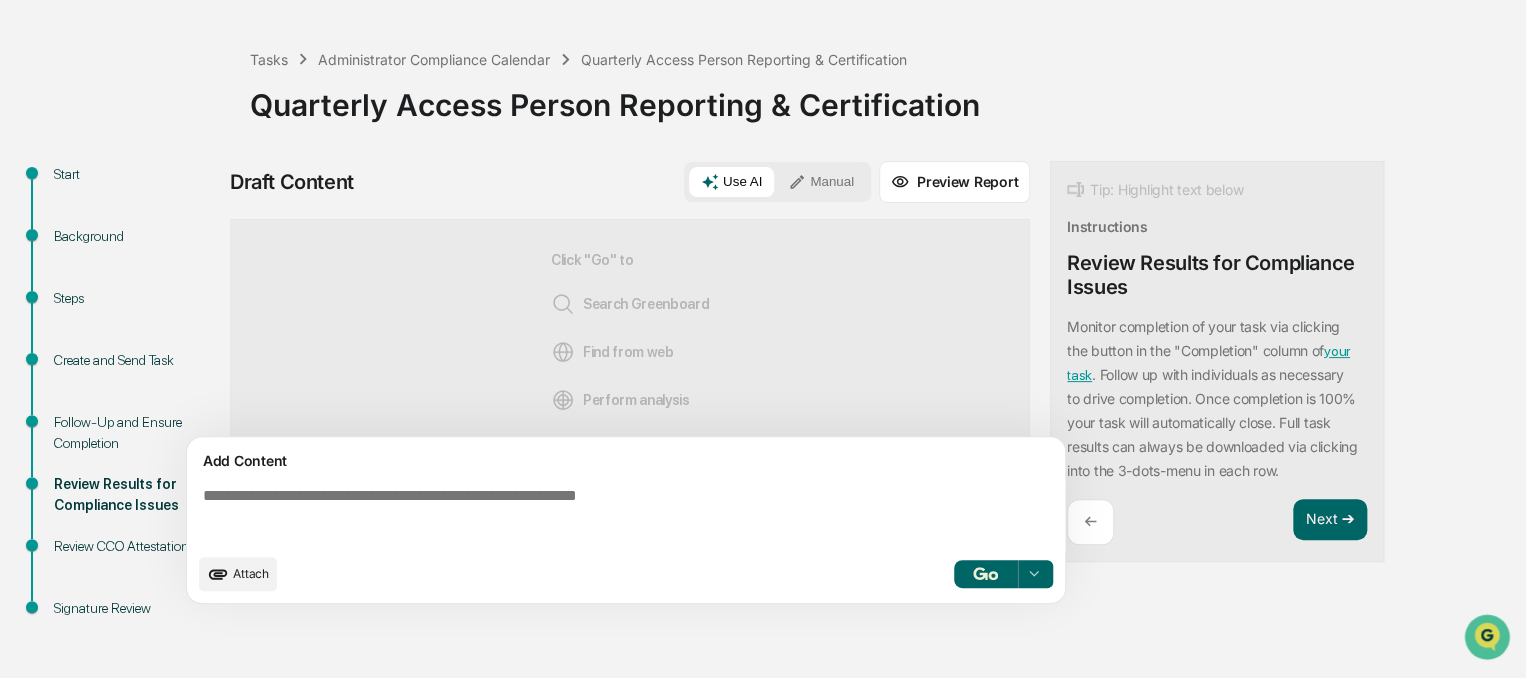 click on "Review CCO Attestation" at bounding box center (136, 546) 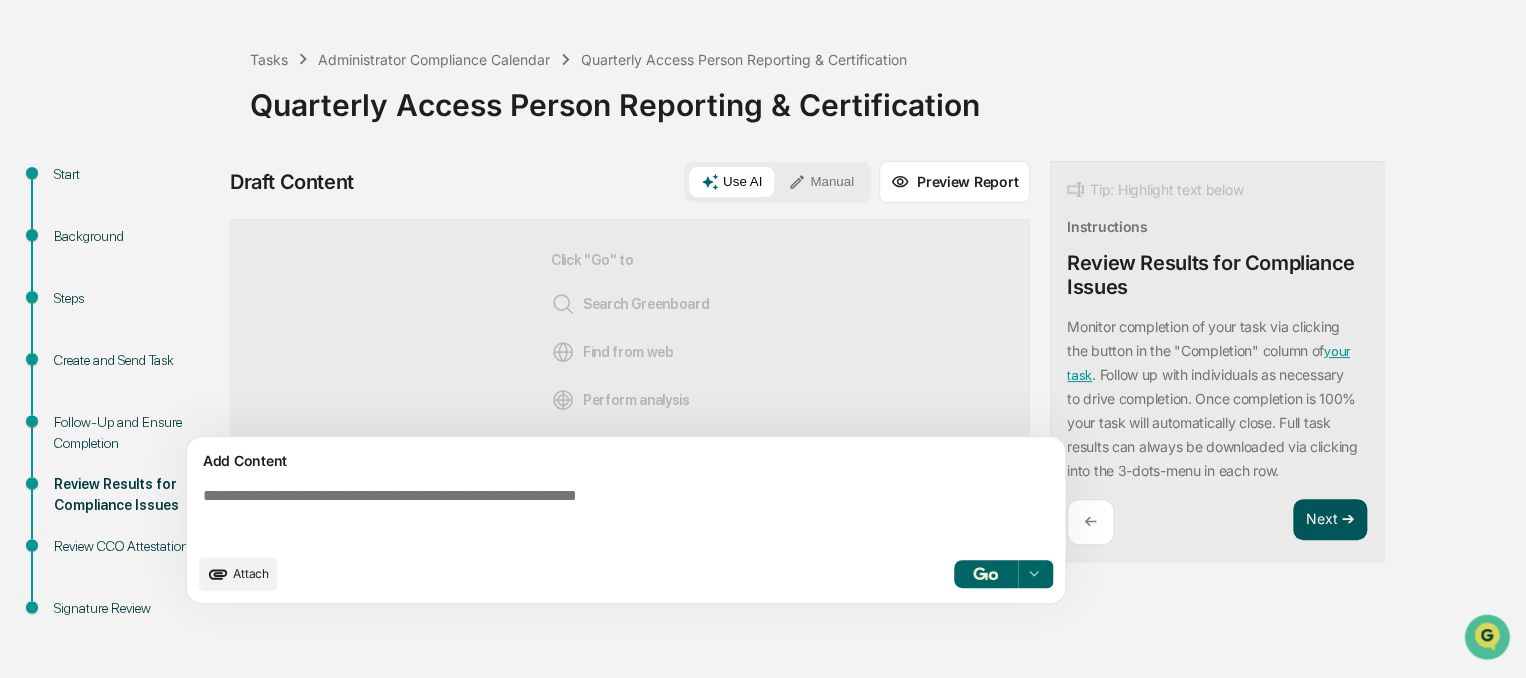 click on "Next ➔" at bounding box center [1330, 520] 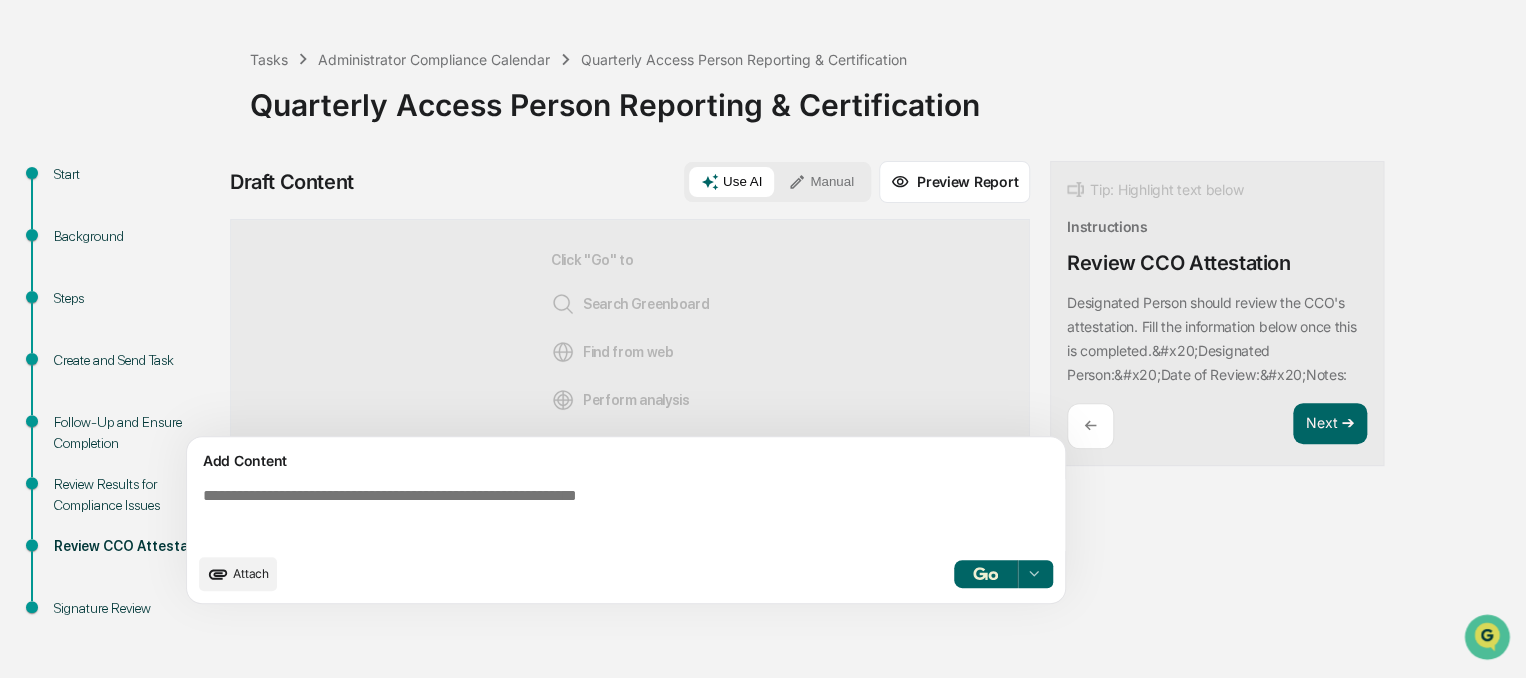 click at bounding box center (630, 515) 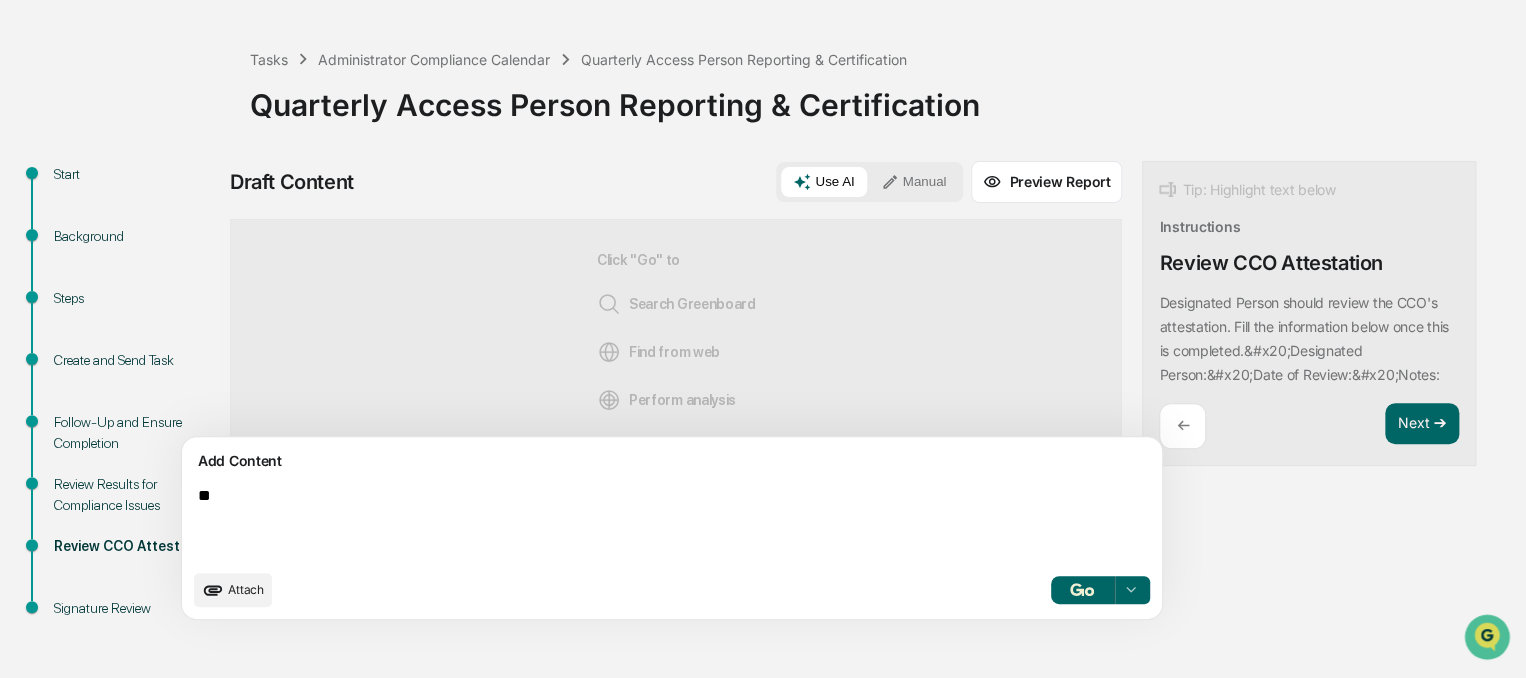 type on "*" 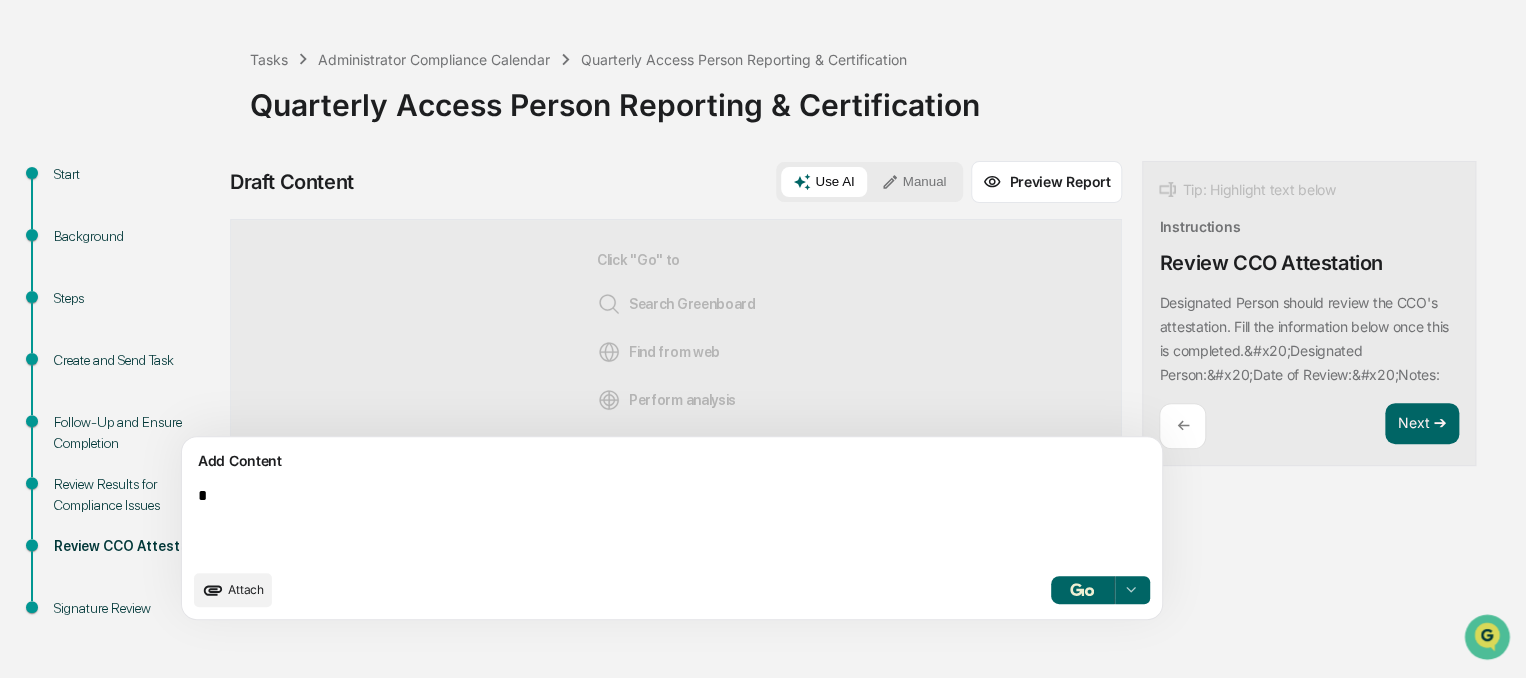 type 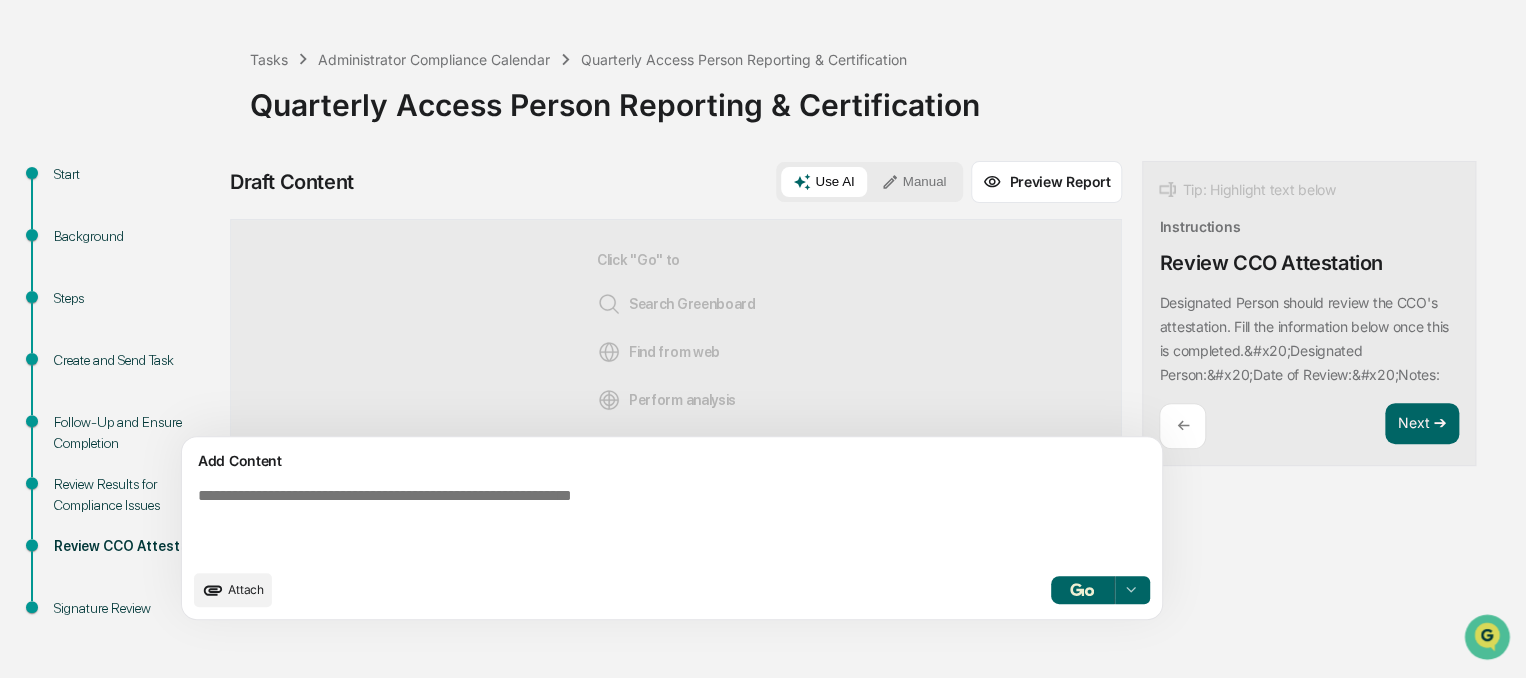 click 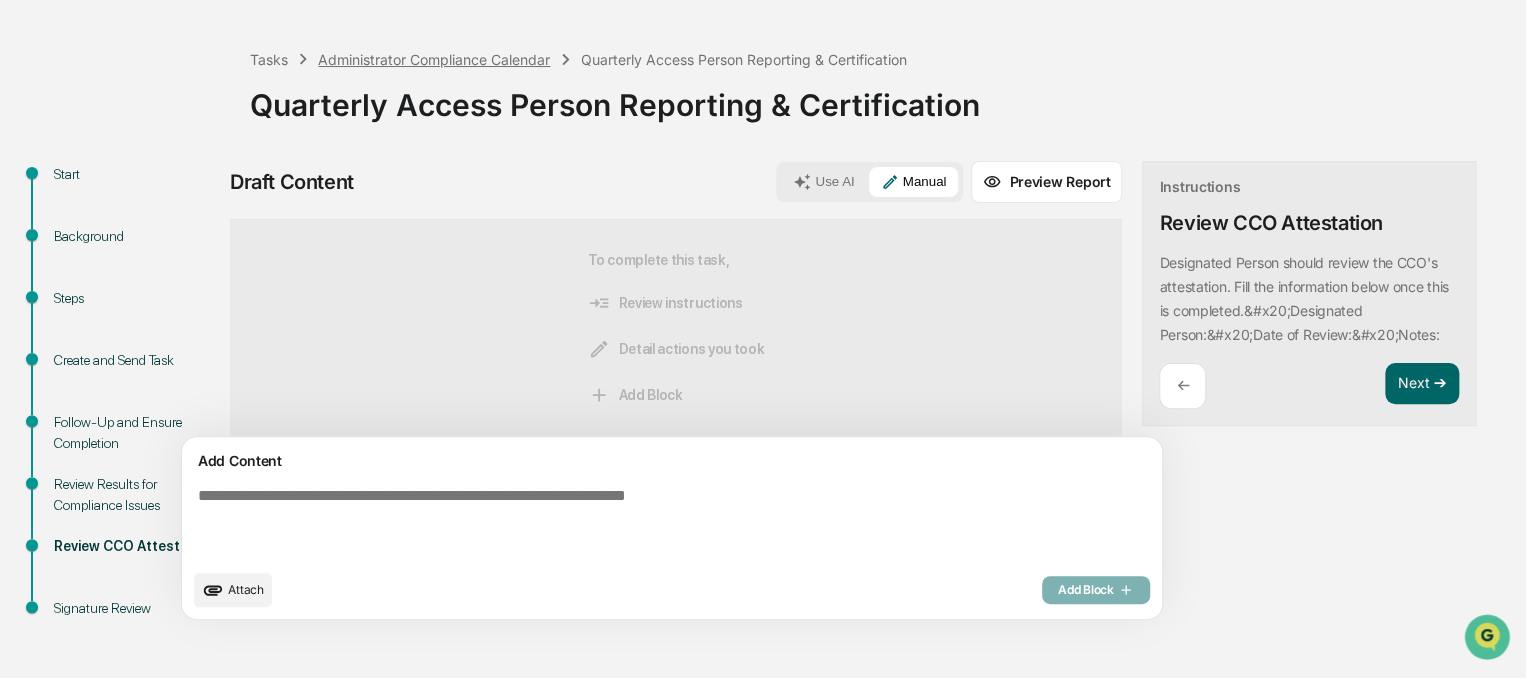 click on "Administrator Compliance Calendar" at bounding box center [434, 59] 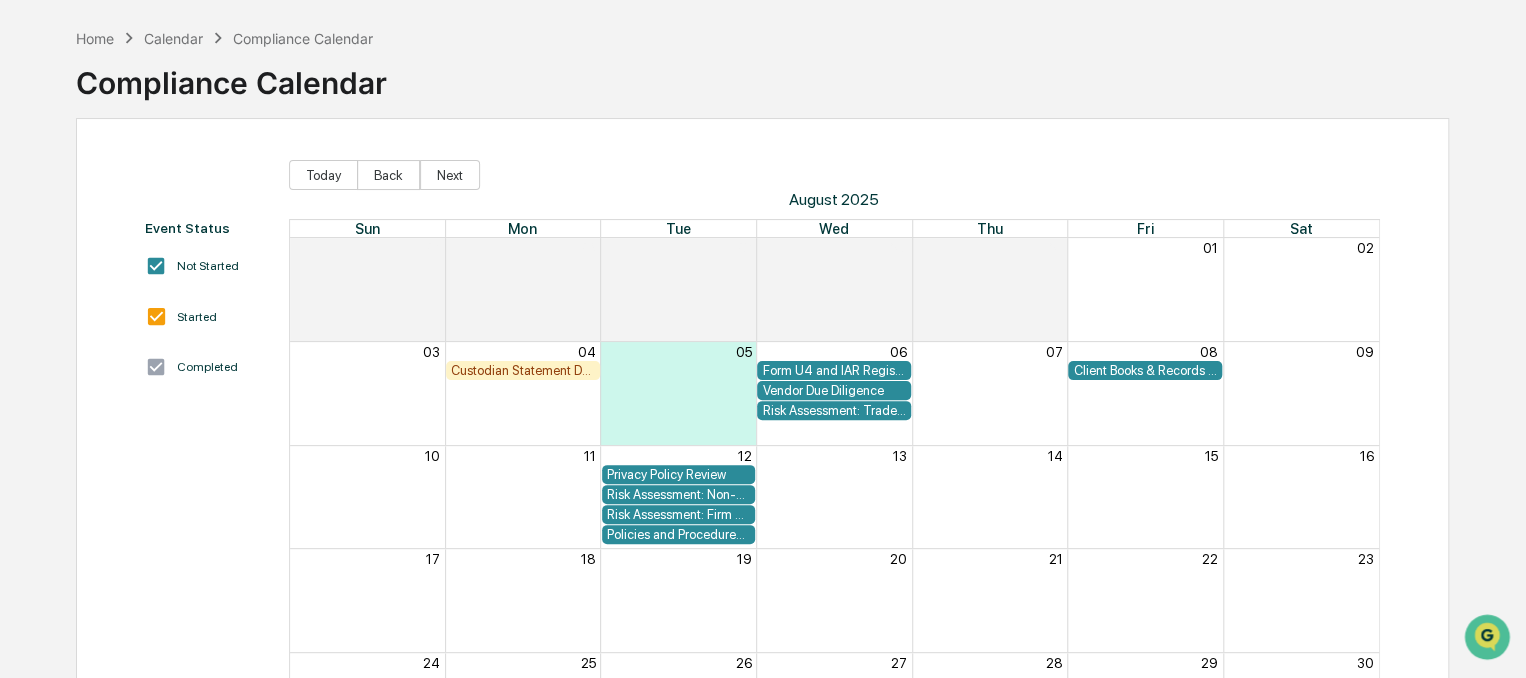 drag, startPoint x: 97, startPoint y: 37, endPoint x: 670, endPoint y: 59, distance: 573.4222 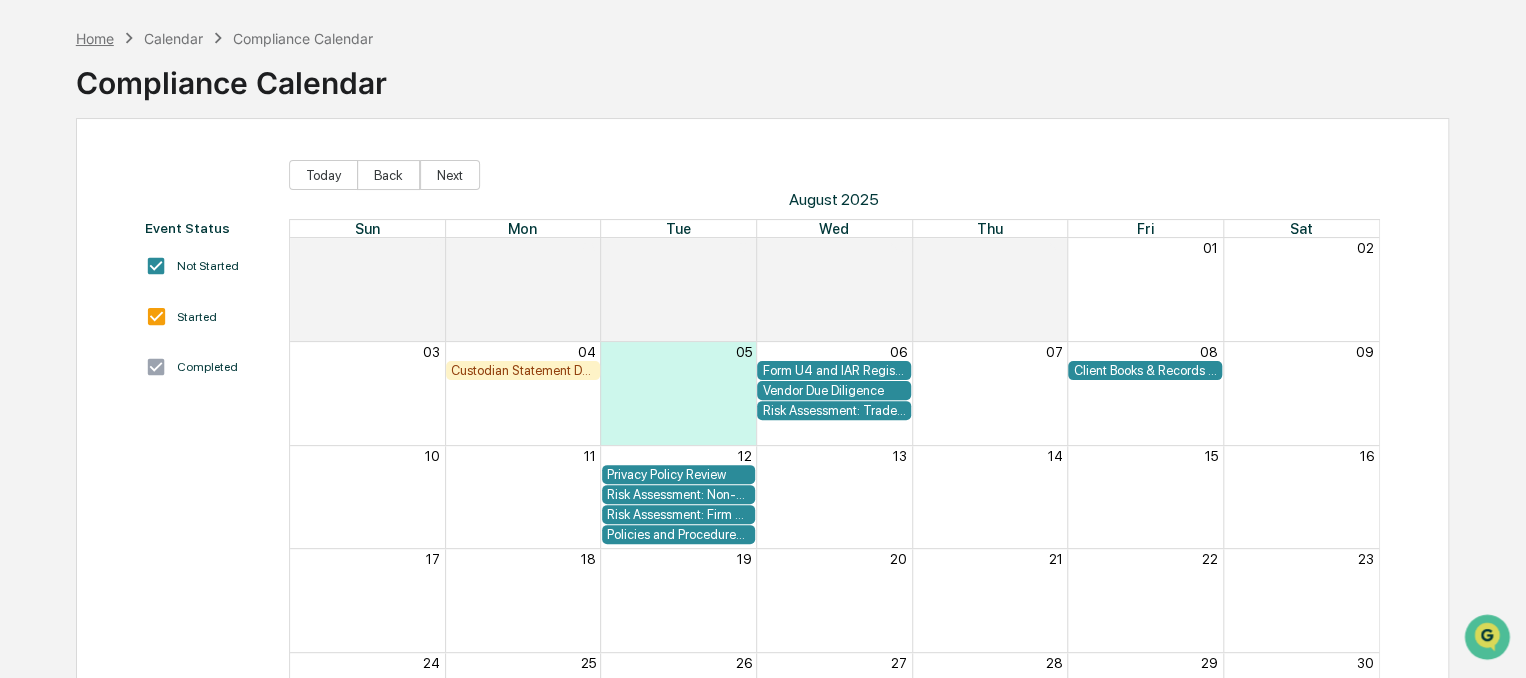 click on "Home" at bounding box center [95, 38] 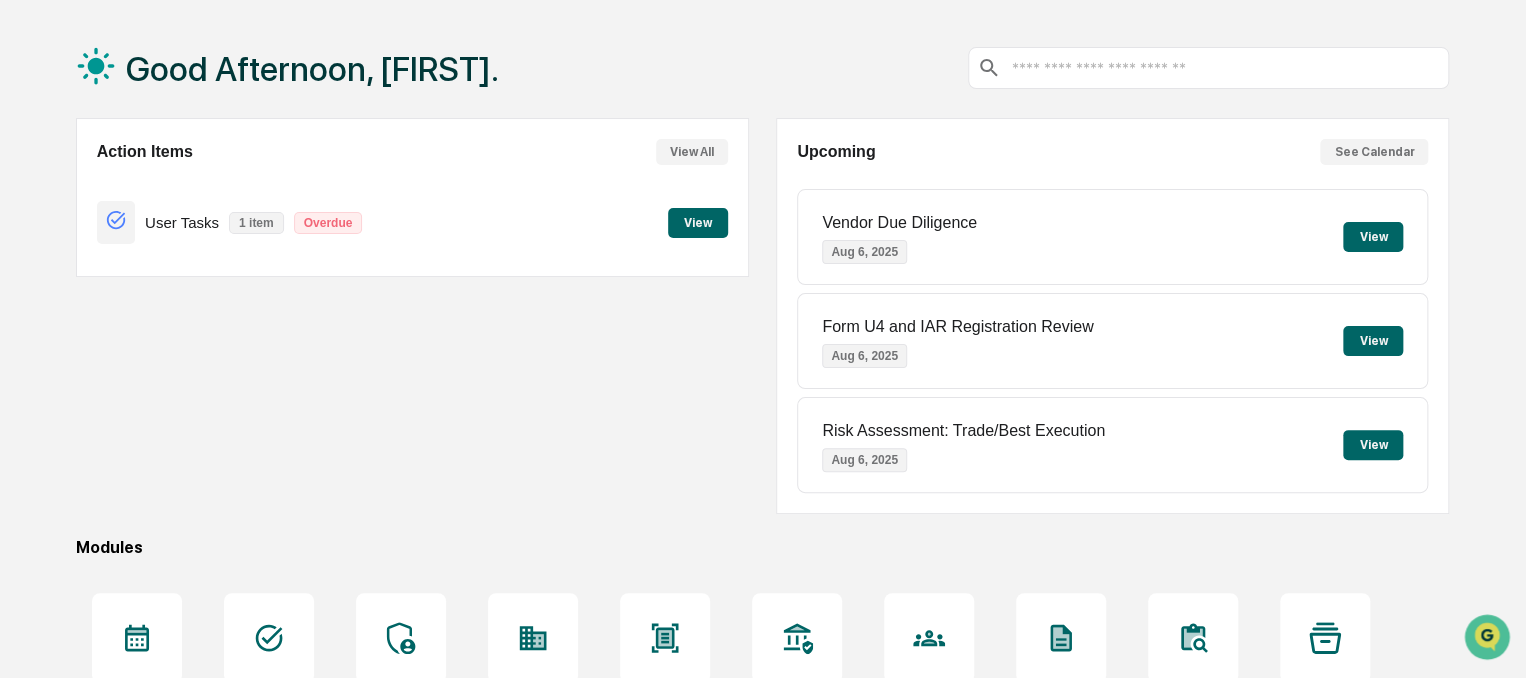 scroll, scrollTop: 0, scrollLeft: 0, axis: both 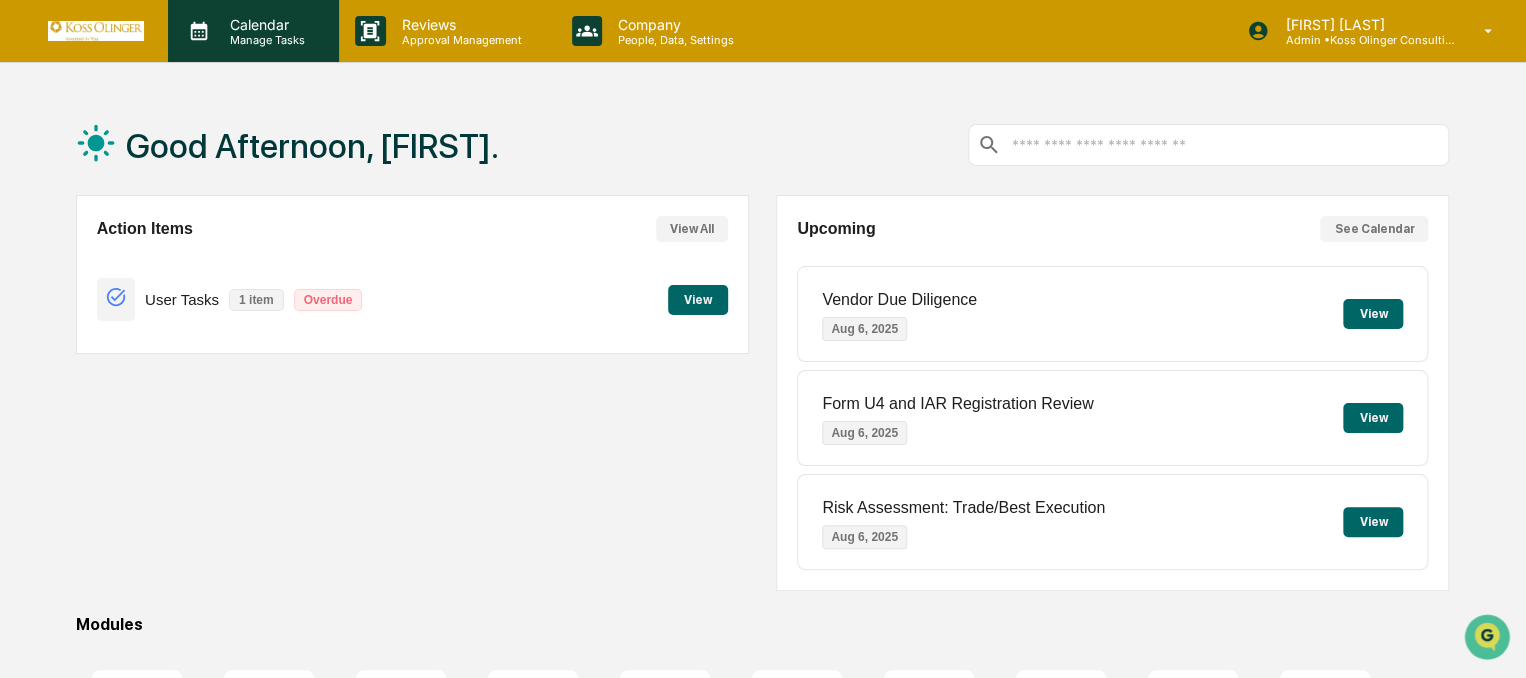 click on "Calendar Manage Tasks" at bounding box center [253, 31] 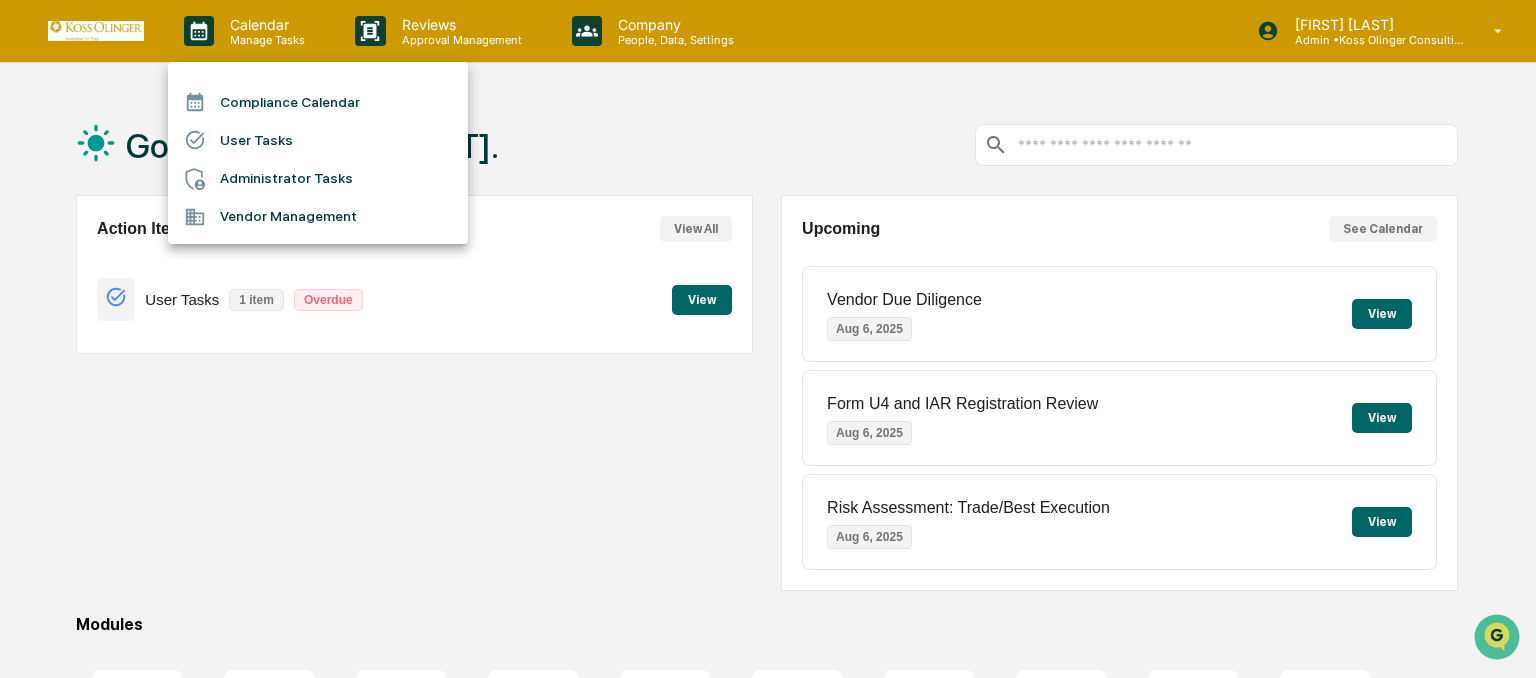 click on "Administrator Tasks" at bounding box center [318, 179] 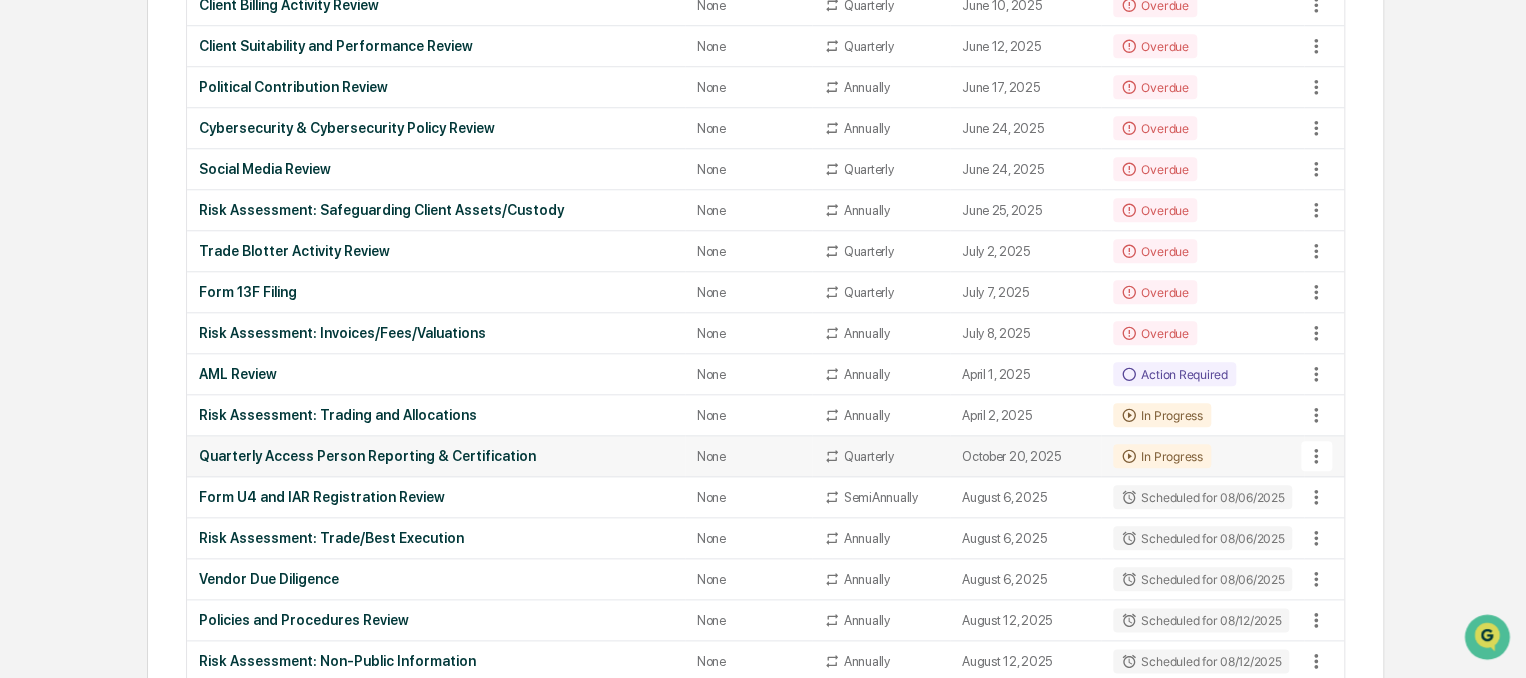 scroll, scrollTop: 830, scrollLeft: 0, axis: vertical 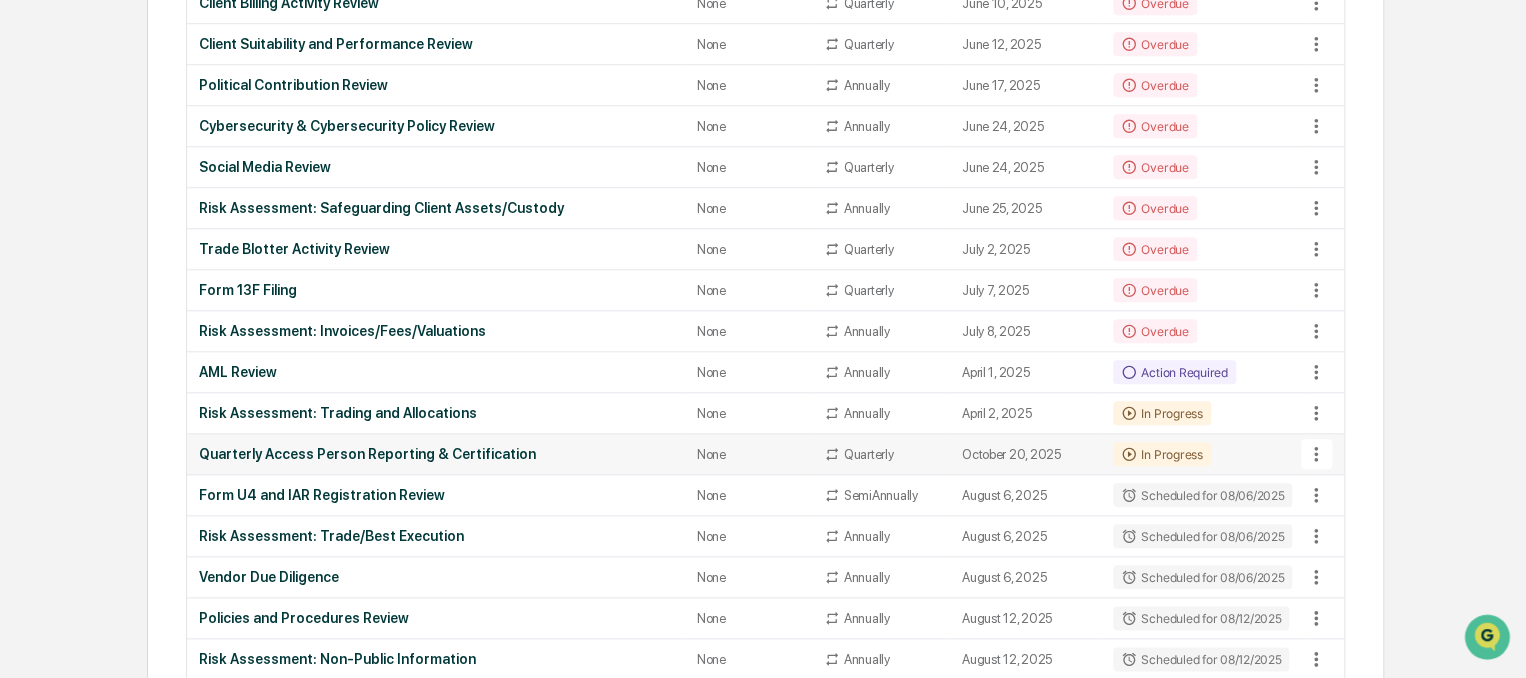 click on "Quarterly Access Person Reporting & Certification" at bounding box center [436, 454] 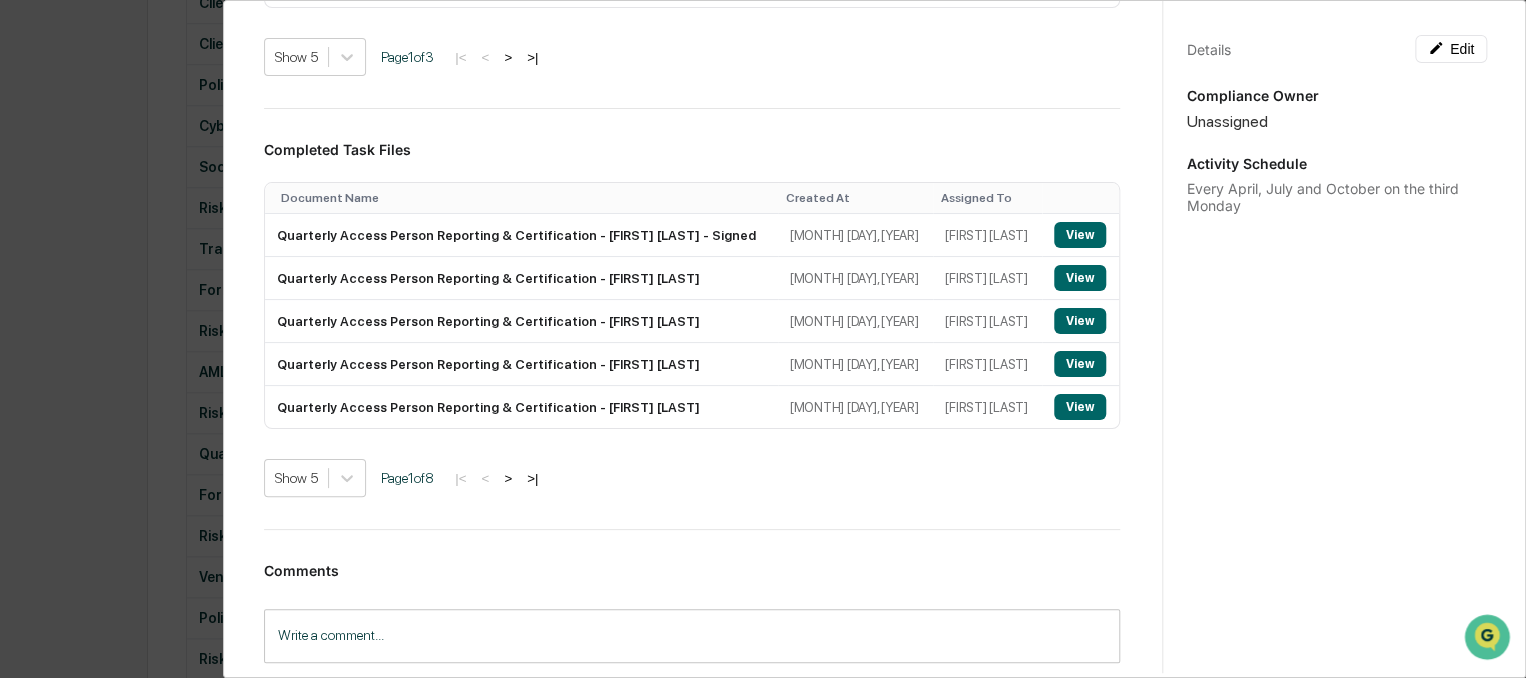 scroll, scrollTop: 898, scrollLeft: 0, axis: vertical 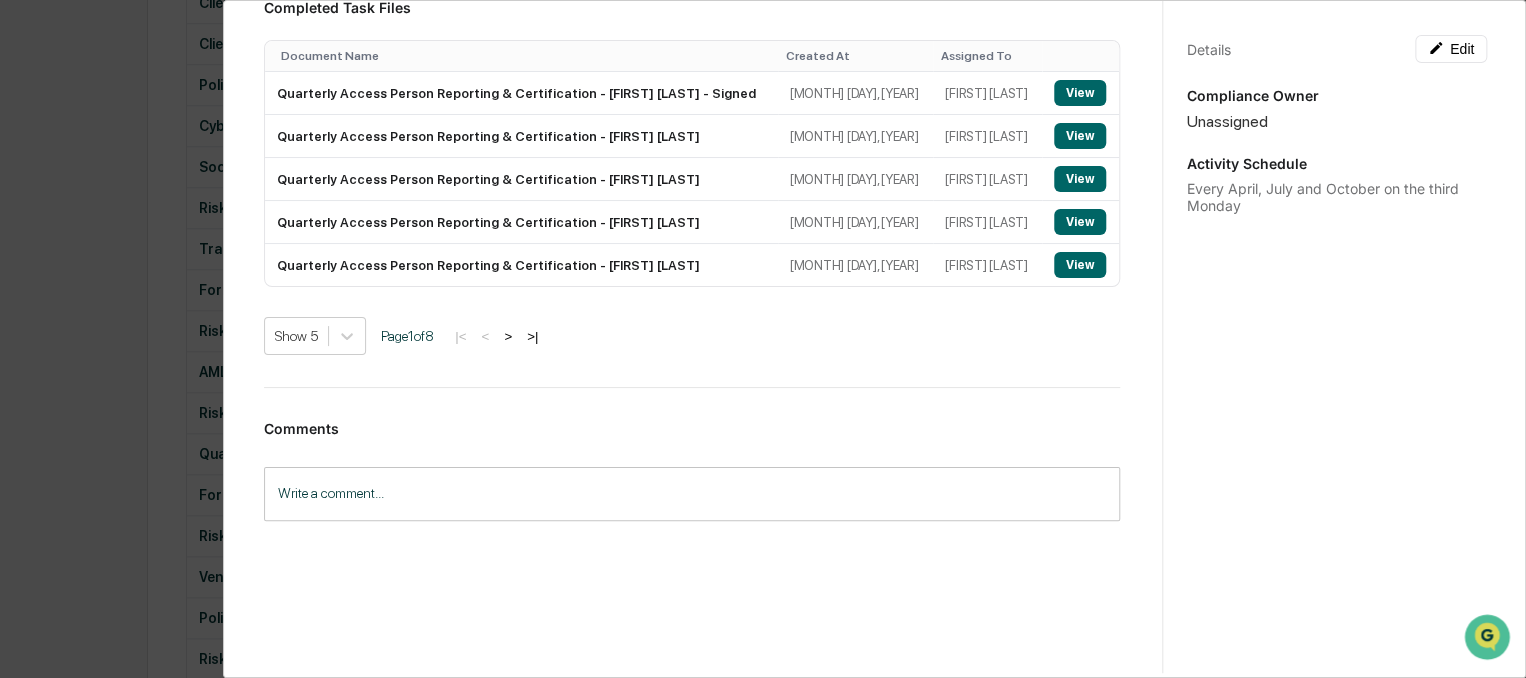 click on "Administrator Activity List Quarterly Access Person Reporting & Certification Continue Task Quarterly Access Person Reporting & Certification Edit Each quarter, to supplement a more comprehensive annual certification, Access People must provide records of their personal transactions (via brokerage connection or upload) and certify the completion of these records. Thankfully, the entirety of this process can be conducted via a Task in the Greenboard platform. Workflow 4 steps Edit workflow Create and Send Task Follow-Up and Ensure Completion Review Results for Compliance Issues Review CCO Attestation Scheduled Tasks Sent At Due Date Assigned To Status [MONTH] [DAY], [YEAR] [MONTH], [DAY], [YEAR] None In Progress [MONTH], [DAY], [YEAR] [MONTH], [DAY], [YEAR] None Scheduled for [MONTH]/[DAY]/[YEAR] [MONTH], [DAY], [YEAR] [MONTH], [DAY], [YEAR] None Scheduled for [MONTH]/[DAY]/[YEAR] [MONTH], [DAY], [YEAR] [MONTH], [DAY], [YEAR] None Scheduled for [MONTH]/[DAY]/[YEAR] [MONTH], [DAY], [YEAR] [MONTH], [DAY], [YEAR] None Scheduled for [MONTH]/[DAY]/[YEAR] Show 5 Page  1  of  3   |<   <   >   >|   Completed Task Files View View" at bounding box center (692, -131) 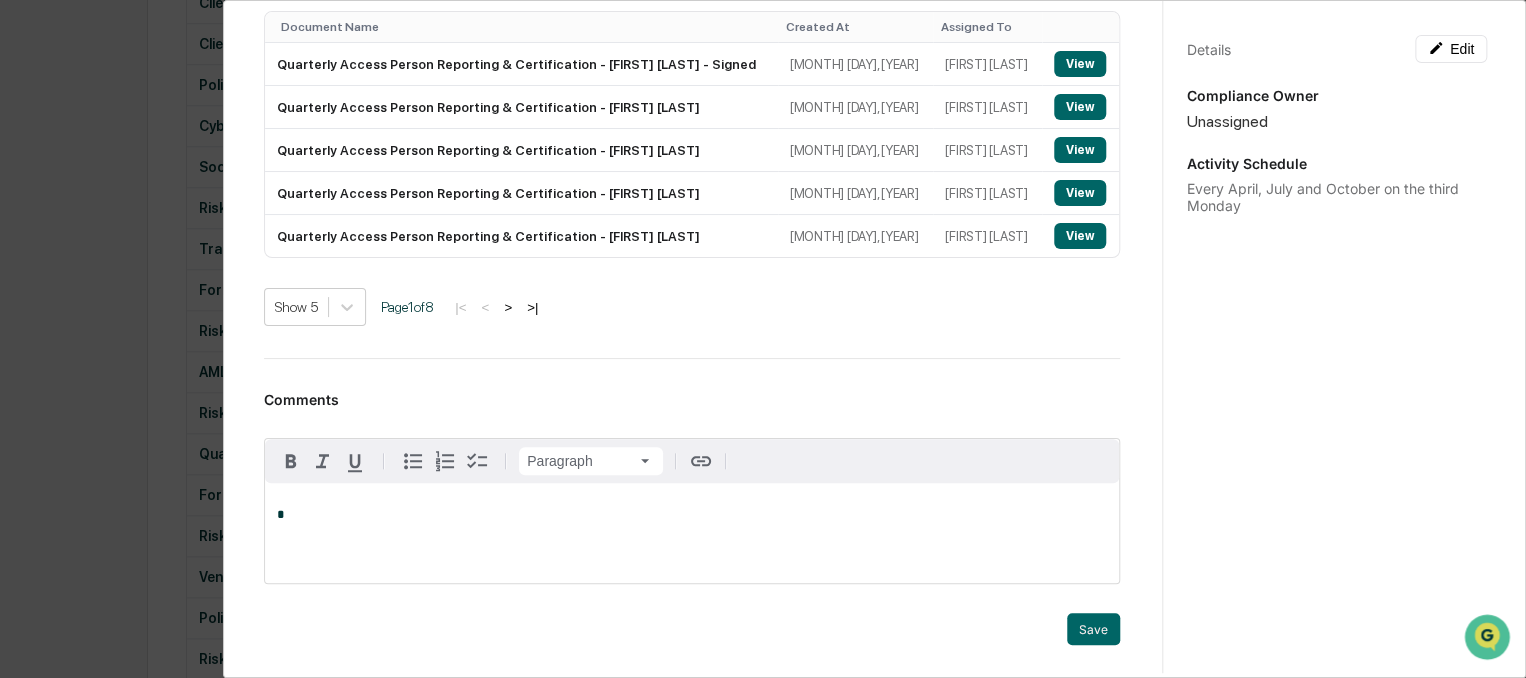 click on "Administrator Activity List Quarterly Access Person Reporting & Certification Continue Task Quarterly Access Person Reporting & Certification Edit Each quarter, to supplement a more comprehensive annual certification, Access People must provide records of their personal transactions (via brokerage connection or upload) and certify the completion of these records. Thankfully, the entirety of this process can be conducted via a Task in the Greenboard platform. Workflow 4 steps Edit workflow Create and Send Task Follow-Up and Ensure Completion Review Results for Compliance Issues Review CCO Attestation Scheduled Tasks Sent At Due Date Assigned To Status [MONTH] [DAY], [YEAR] [MONTH], [DAY], [YEAR] None In Progress [MONTH], [DAY], [YEAR] [MONTH], [DAY], [YEAR] None Scheduled for [MONTH]/[DAY]/[YEAR] [MONTH], [DAY], [YEAR] [MONTH], [DAY], [YEAR] None Scheduled for [MONTH]/[DAY]/[YEAR] [MONTH], [DAY], [YEAR] [MONTH], [DAY], [YEAR] None Scheduled for [MONTH]/[DAY]/[YEAR] [MONTH], [DAY], [YEAR] [MONTH], [DAY], [YEAR] None Scheduled for [MONTH]/[DAY]/[YEAR] Show 5 Page  1  of  3   |<   <   >   >|   Completed Task Files View View" at bounding box center [763, 339] 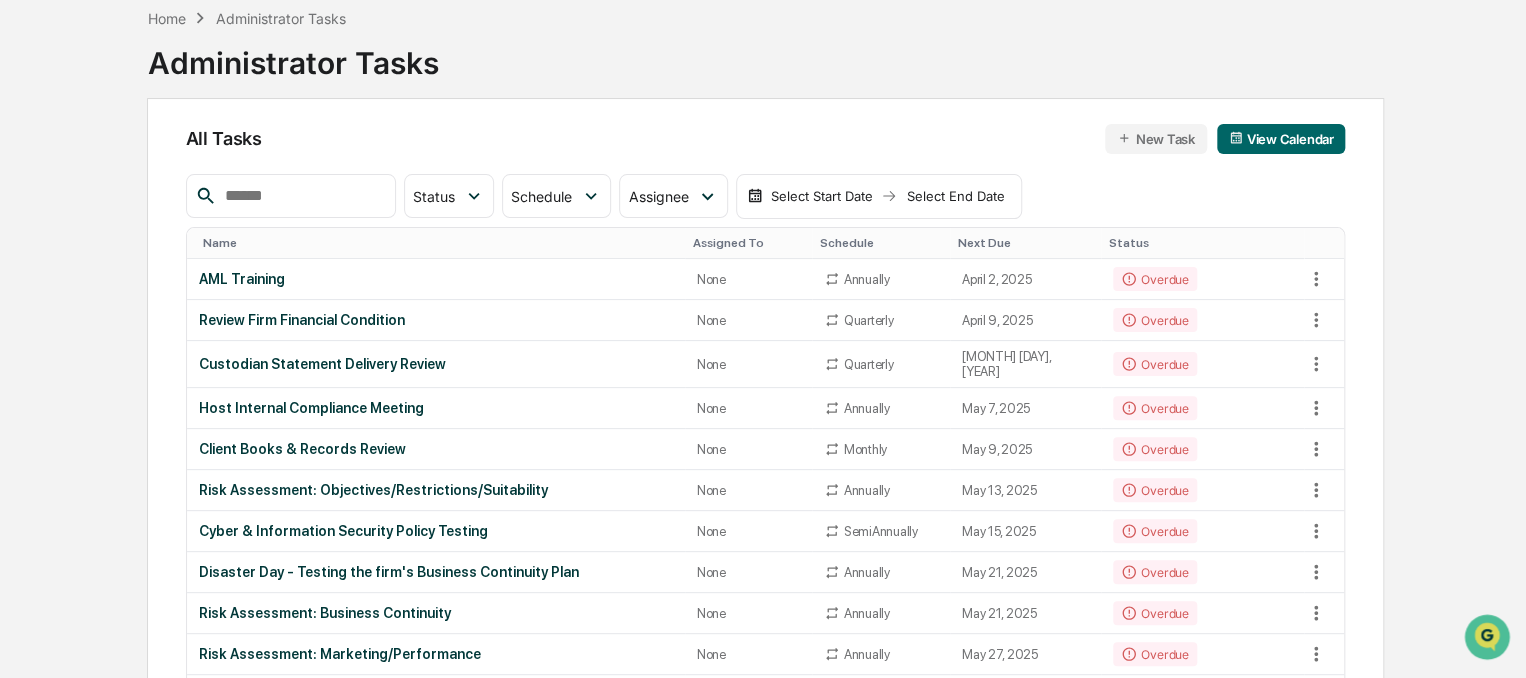 scroll, scrollTop: 0, scrollLeft: 0, axis: both 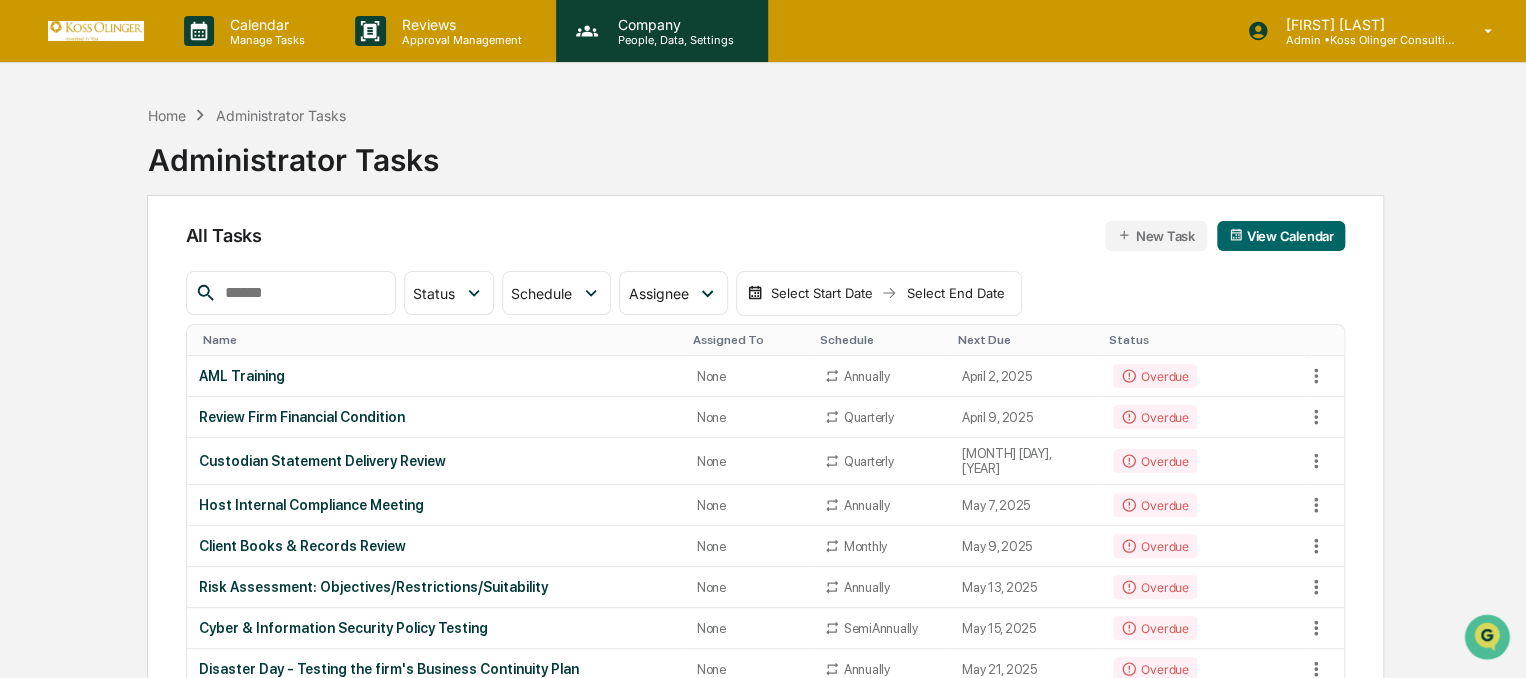 click on "Company People, Data, Settings" at bounding box center (662, 31) 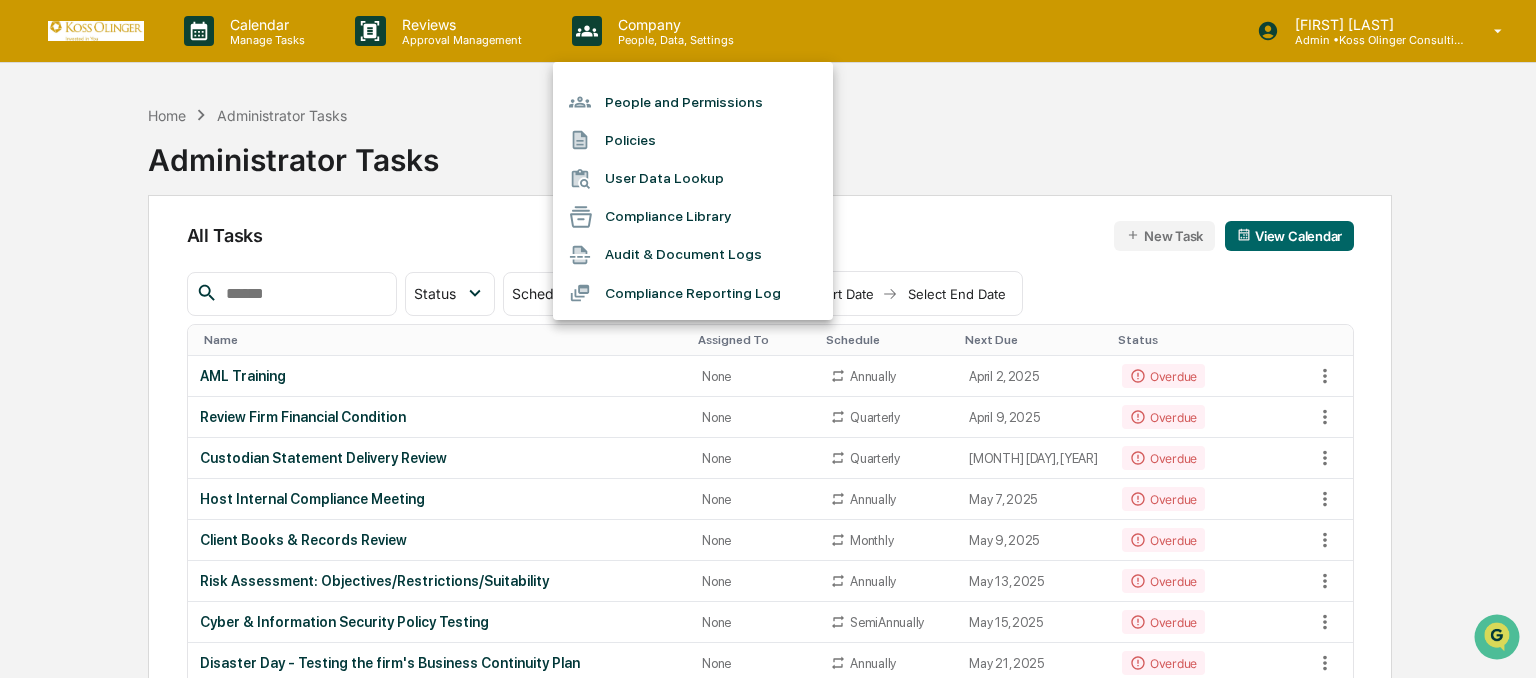 click at bounding box center [768, 339] 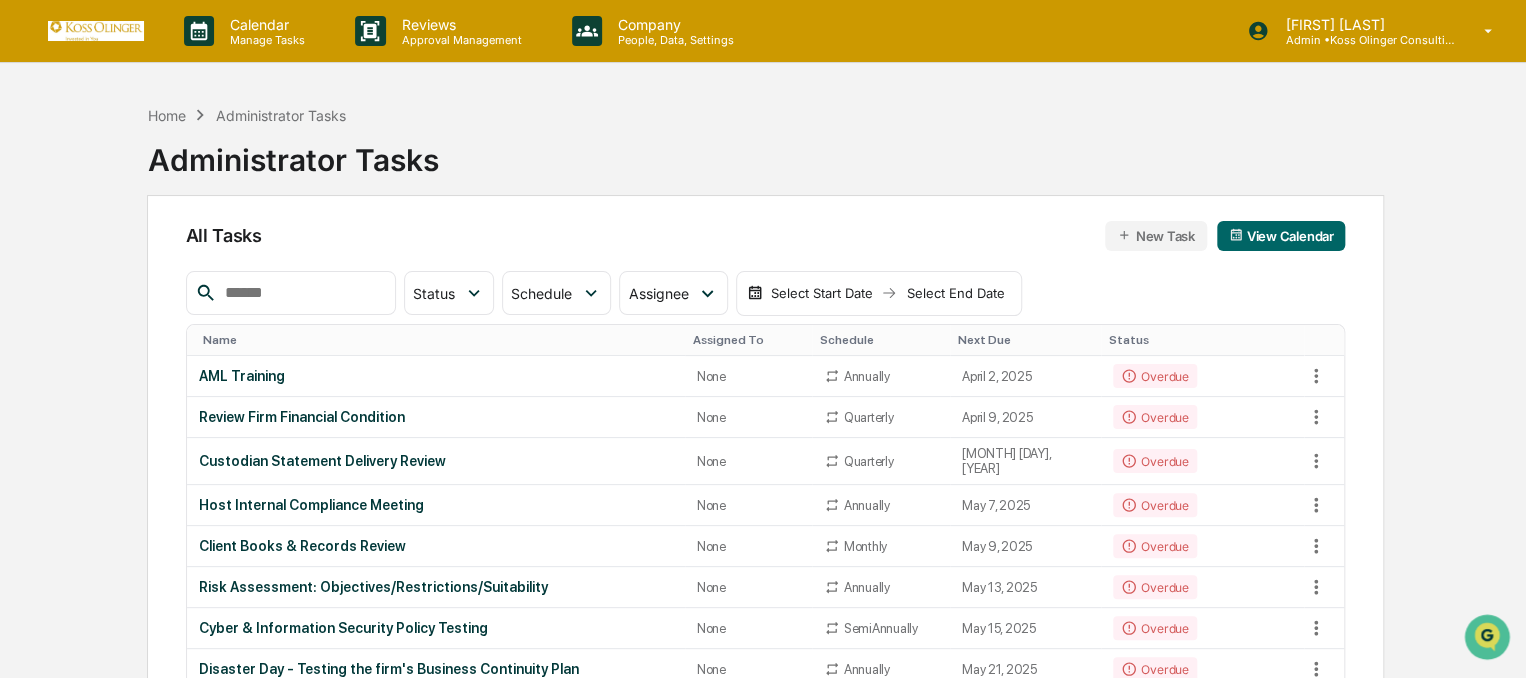 click on "Approval Management" at bounding box center [459, 40] 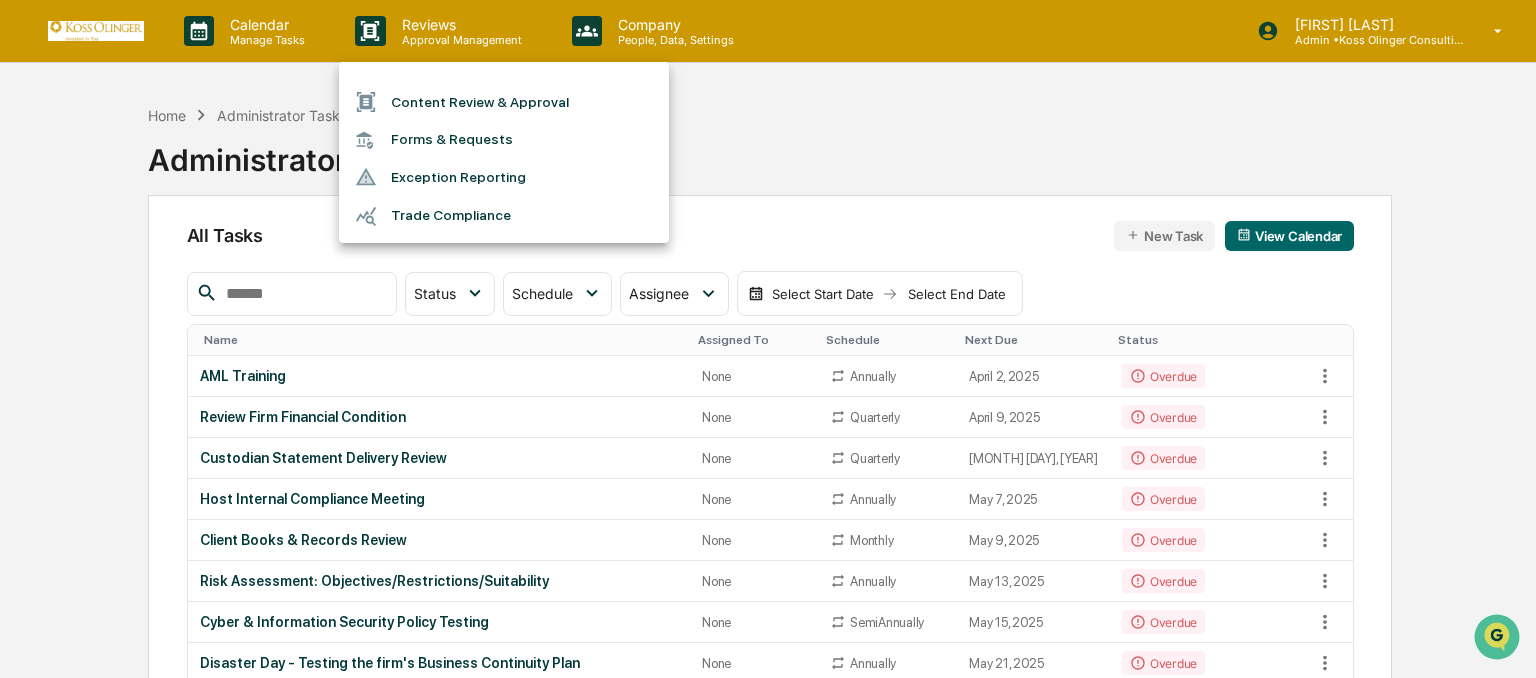 click on "Trade Compliance" at bounding box center (504, 216) 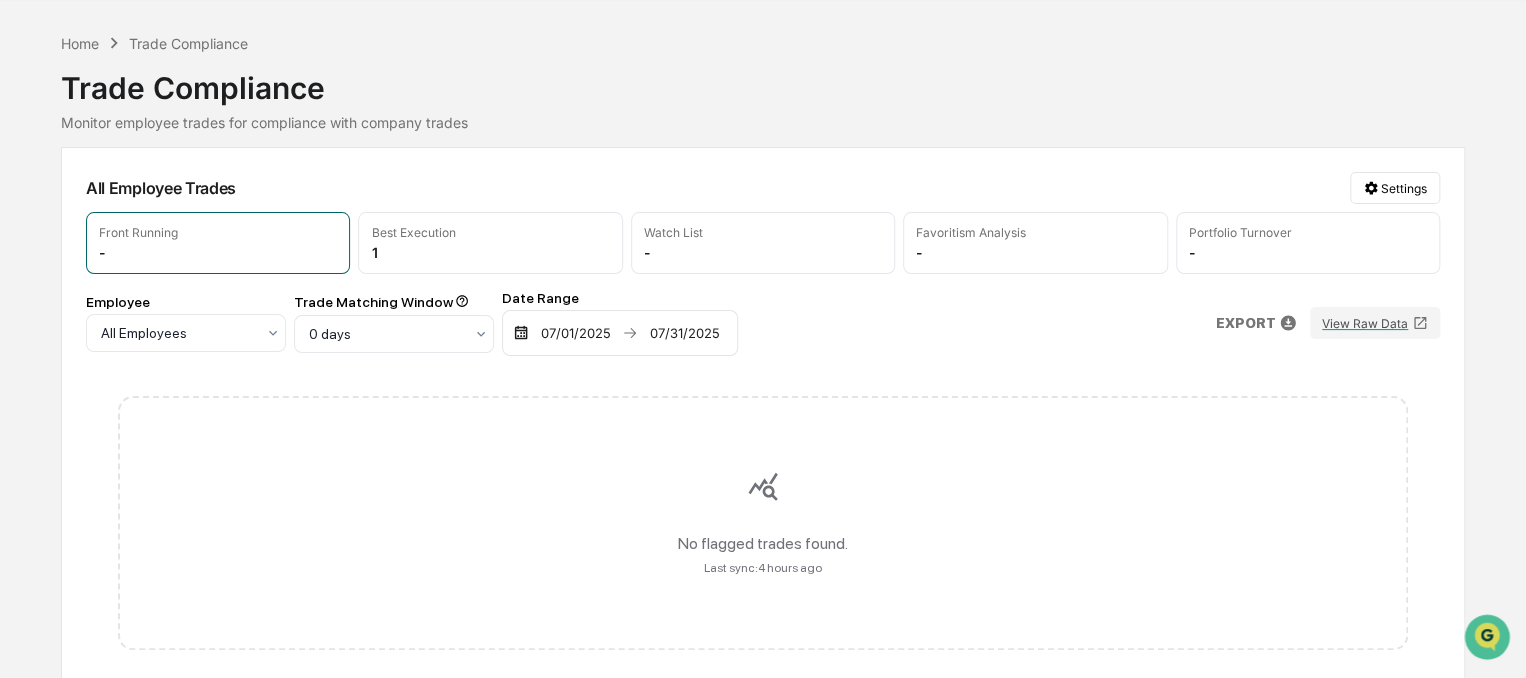 scroll, scrollTop: 90, scrollLeft: 0, axis: vertical 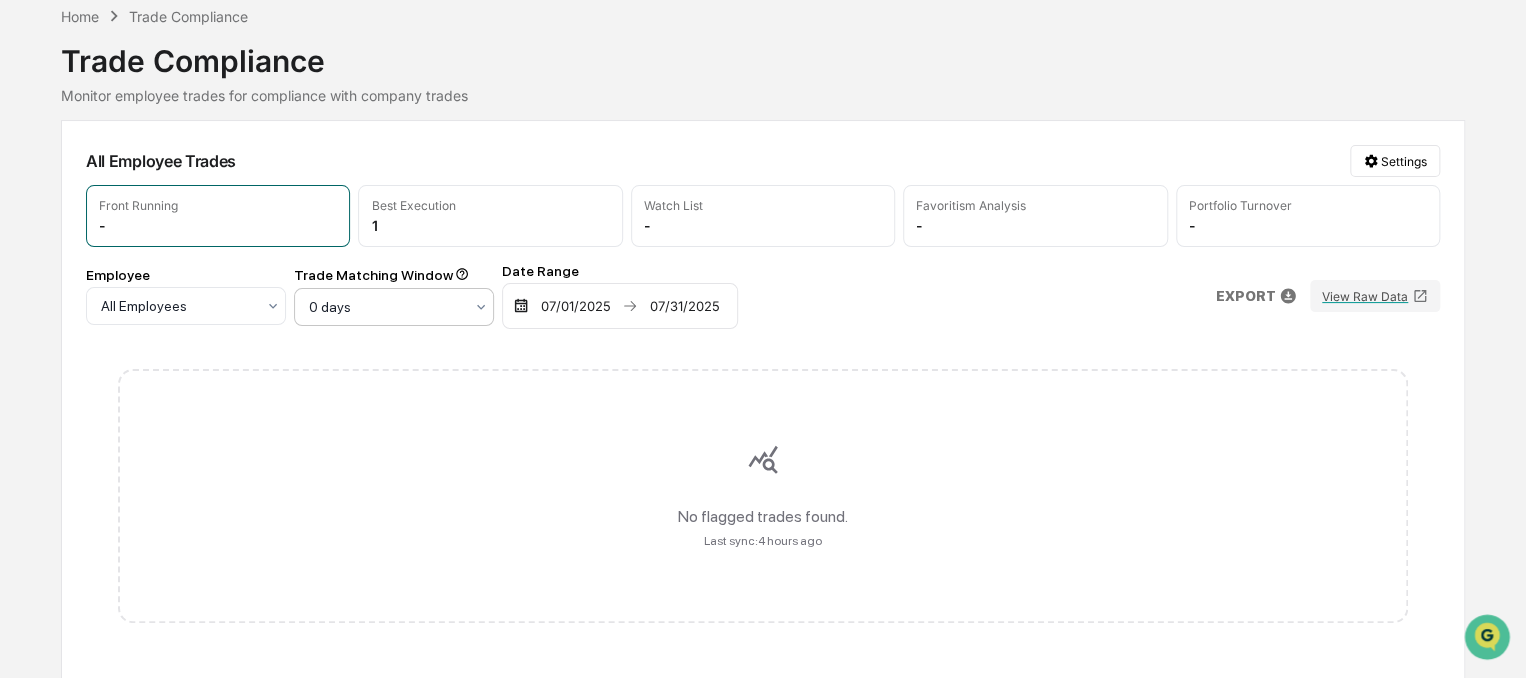 click at bounding box center (178, 306) 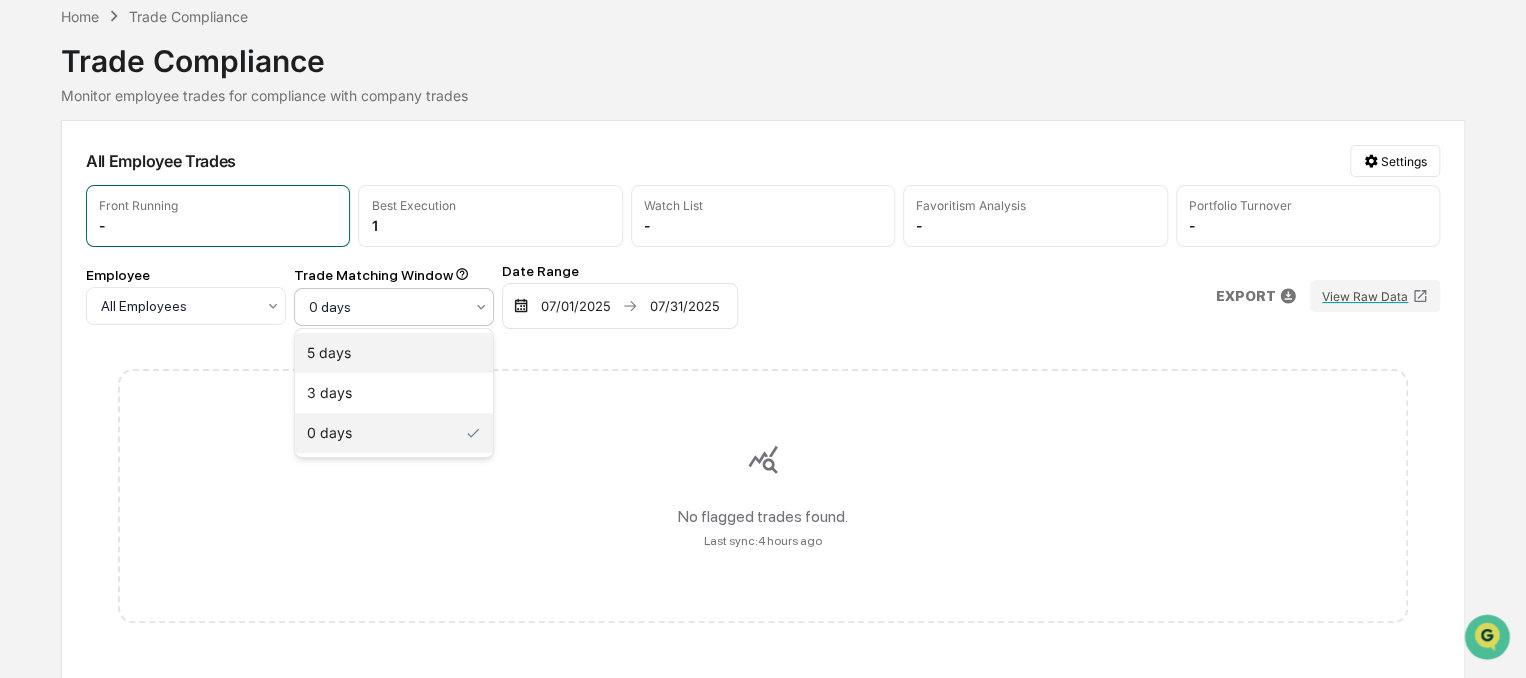 click on "5 days" at bounding box center [394, 353] 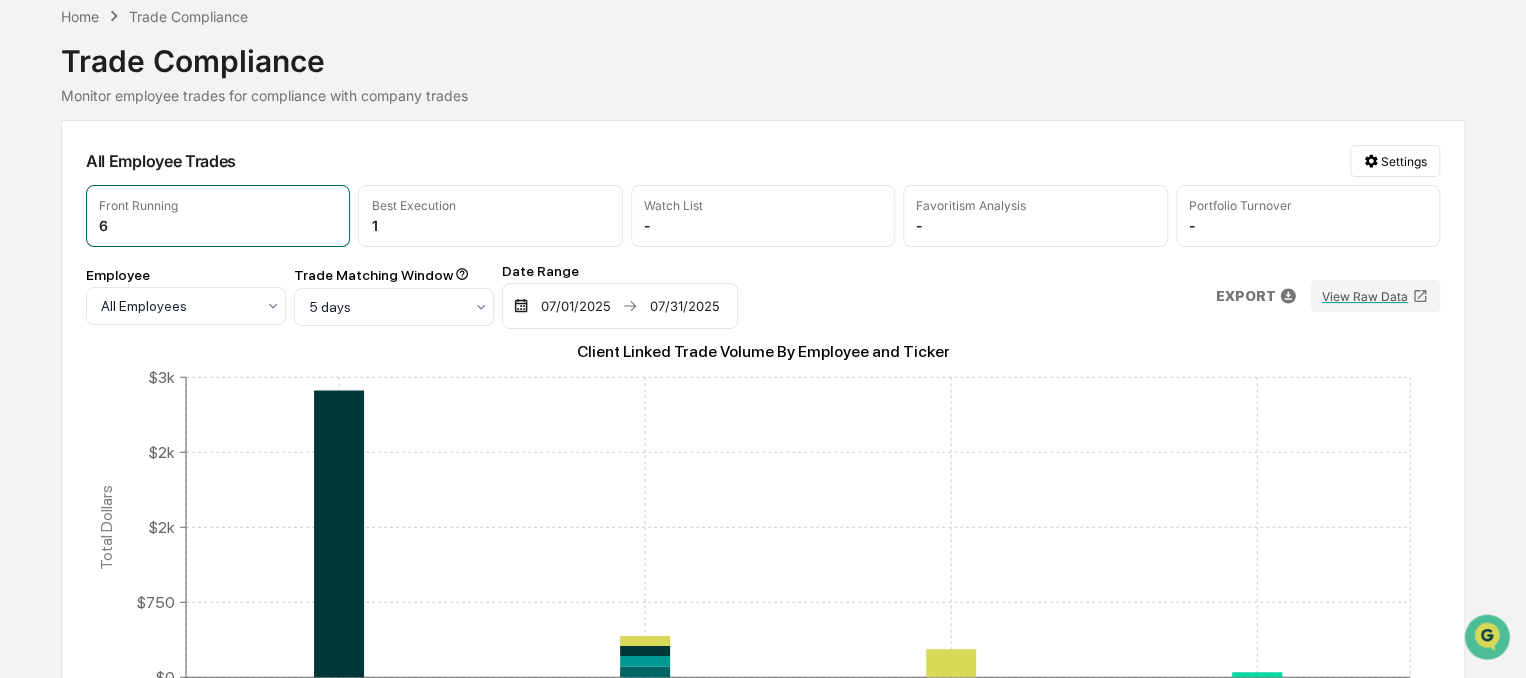 click on "[MONTH]/[DAY]/[YEAR] [MONTH]/[DAY]/[YEAR]" at bounding box center [620, 306] 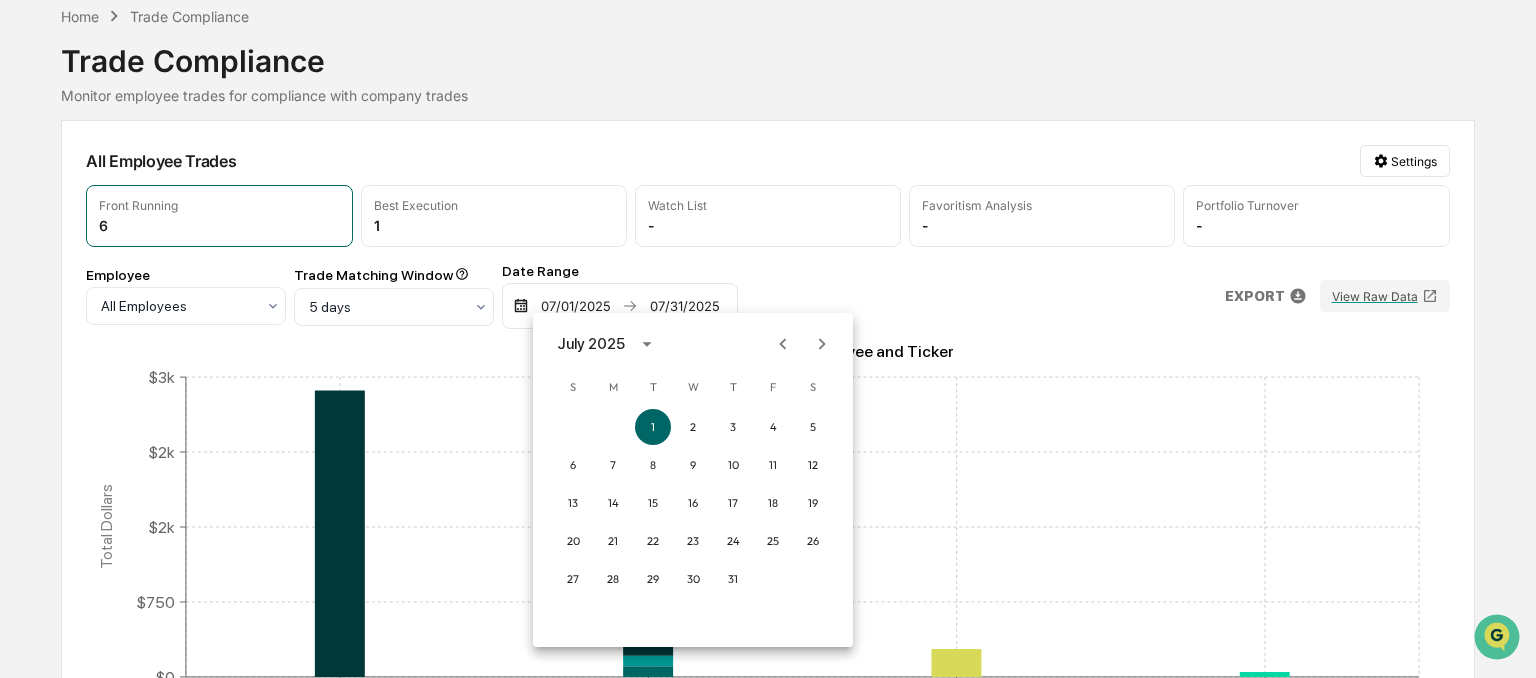 click 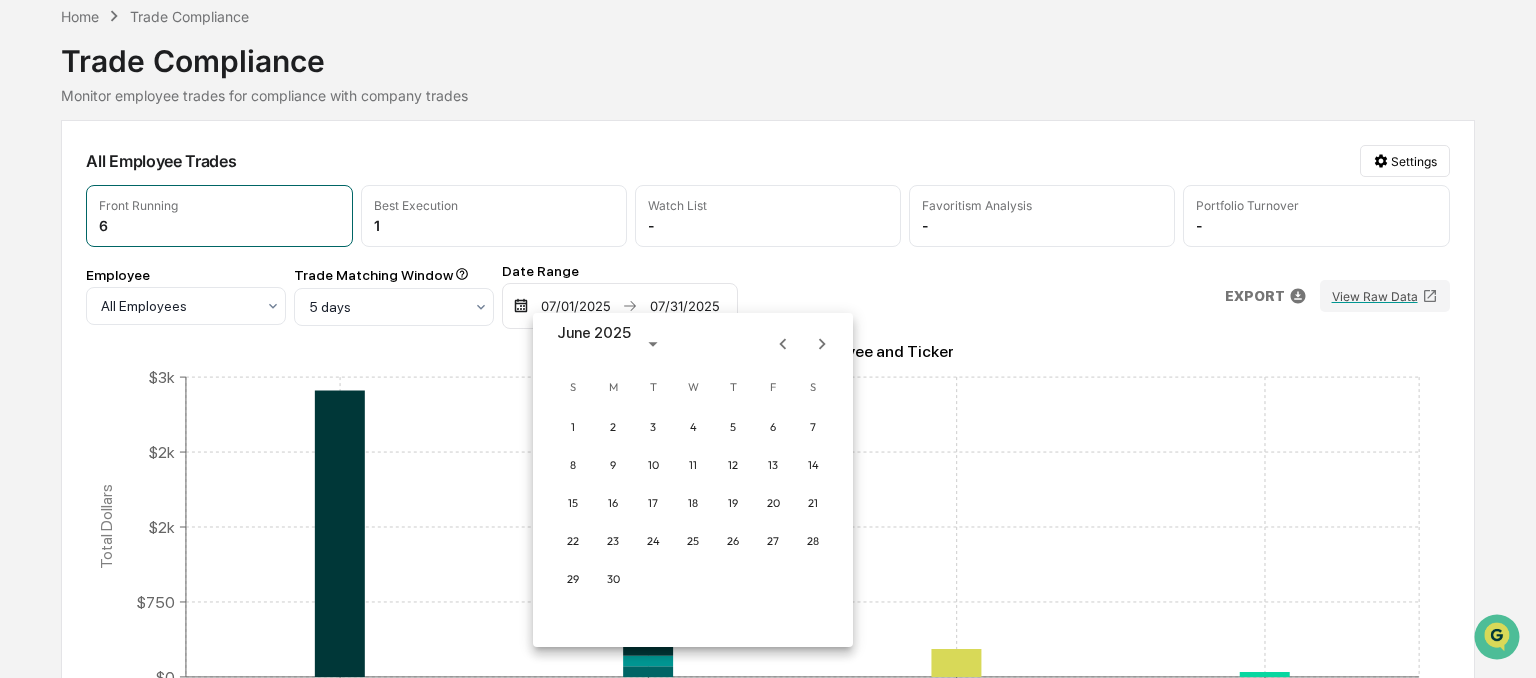click 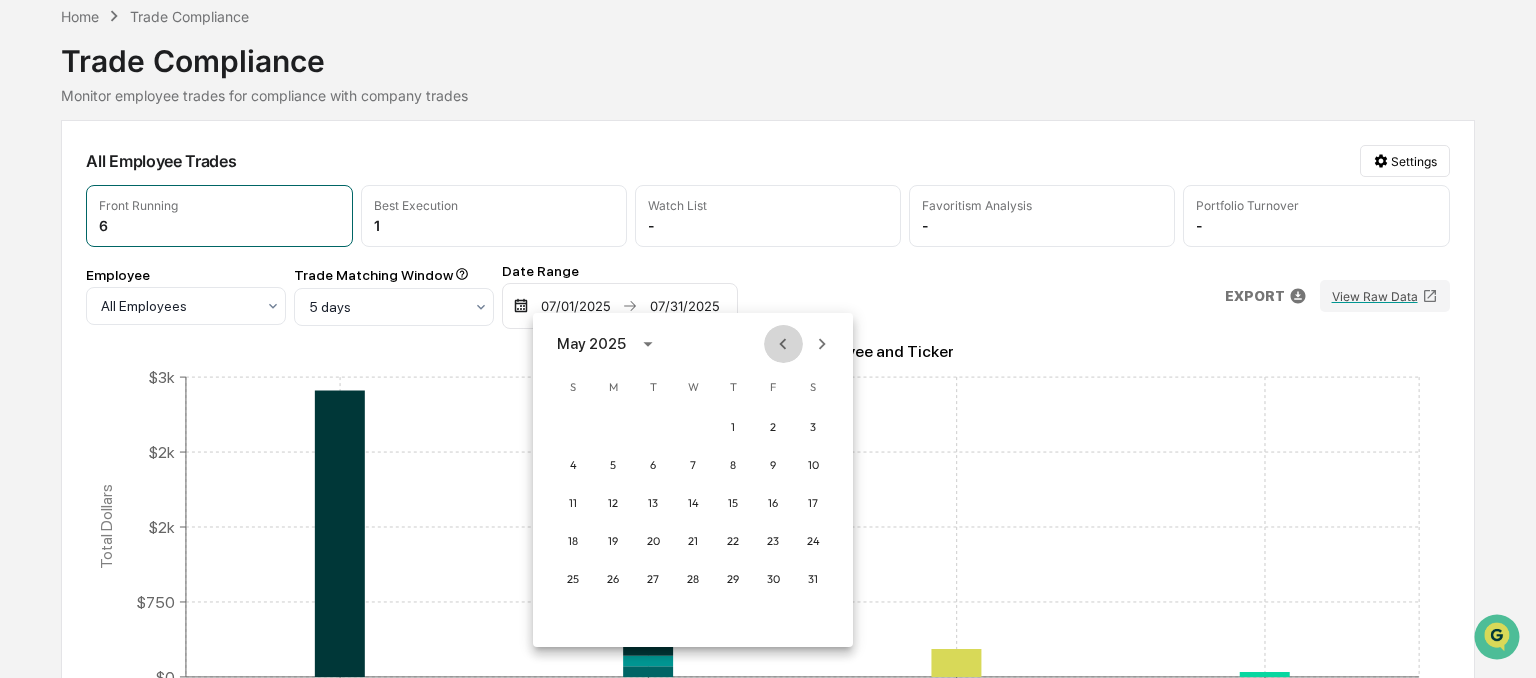 click 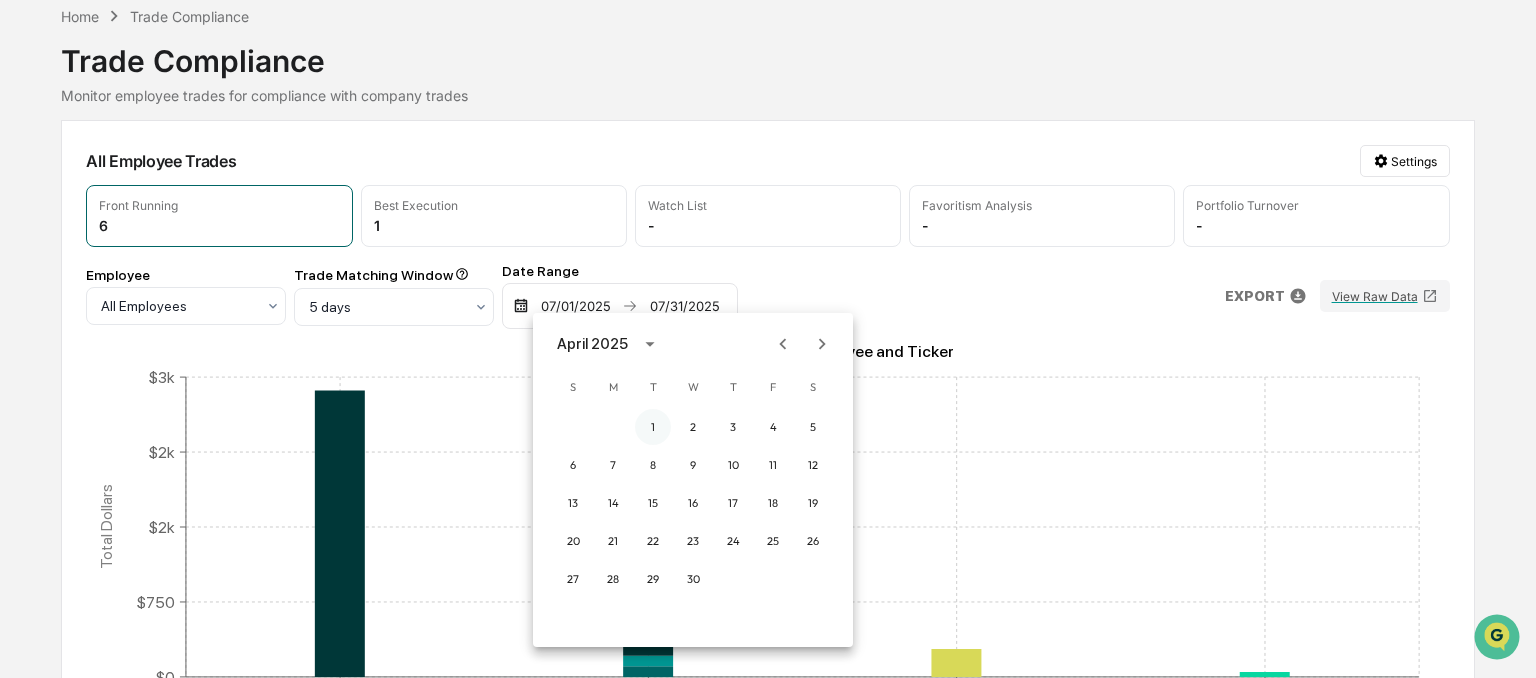 click on "1" at bounding box center [653, 427] 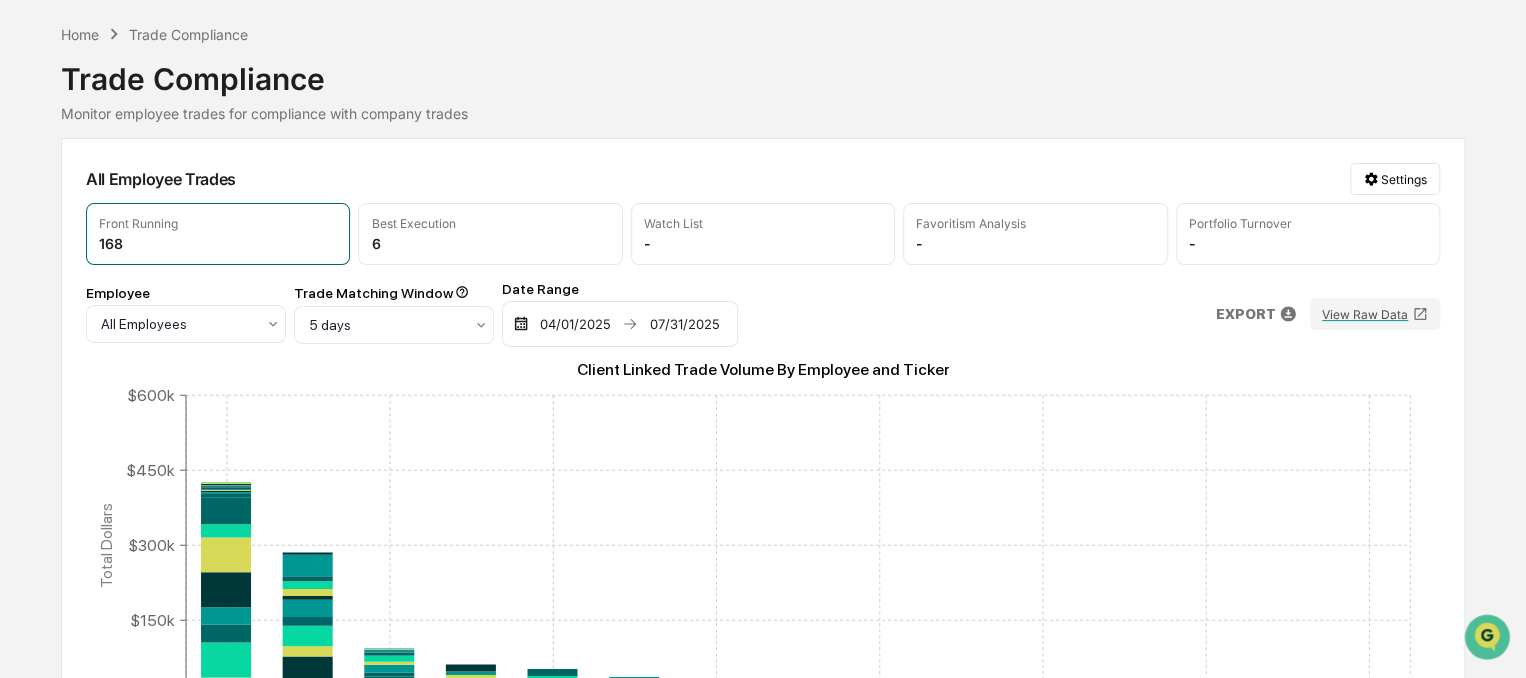 scroll, scrollTop: 104, scrollLeft: 0, axis: vertical 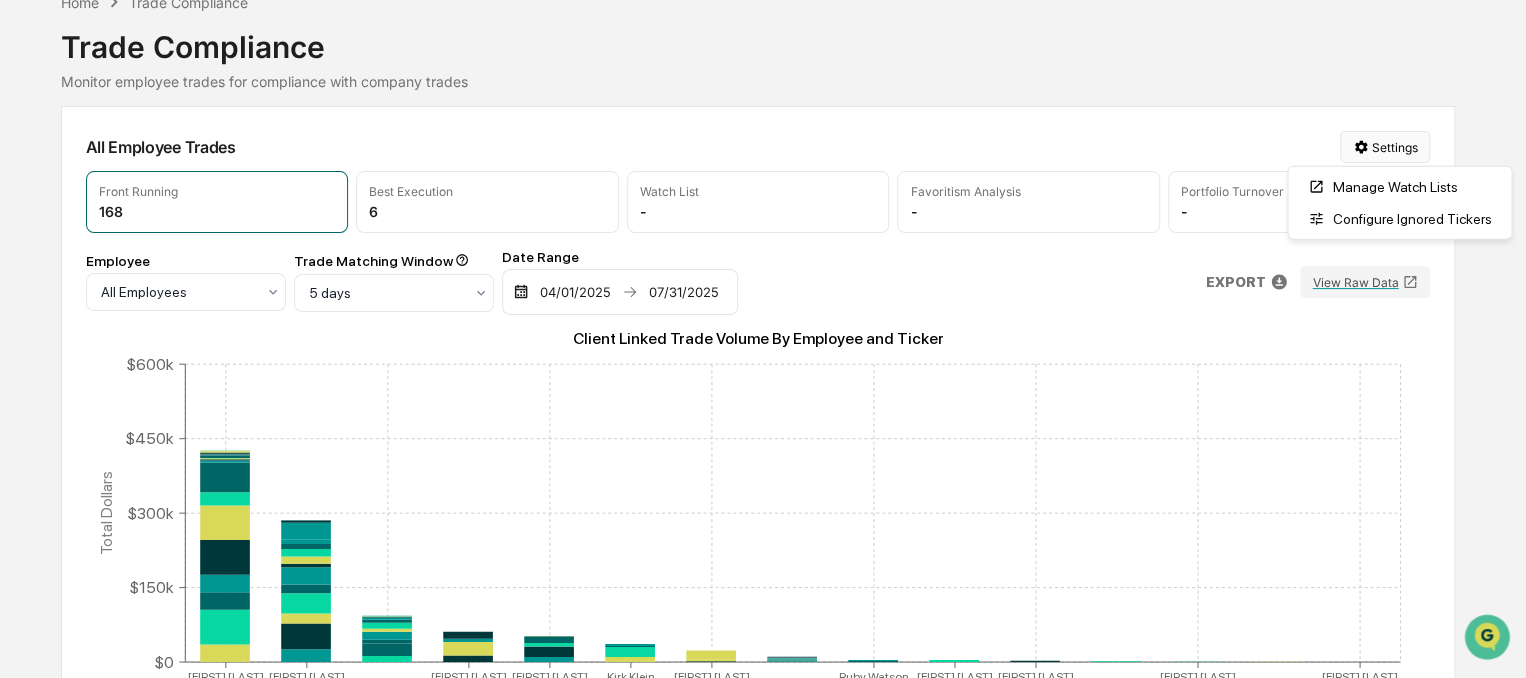 click on "Calendar Manage Tasks Reviews Approval Management Company People, Data, Settings [FIRST] [LAST] Admin • Koss Olinger Consulting, LLC Home Trade Compliance Trade Compliance Monitor employee trades for compliance with company trades All Employee Trades Settings Front Running 168 Best Execution 6 Watch List - Favoritism Analysis - Portfolio Turnover - Employee All Employees Trade Matching Window 5 days Date Range 04/01/[DATE] 07/31/[DATE] EXPORT View Raw Data Client Linked Trade Volume By Employee and Ticker Eddie Mordujovich Brent Boyd Britt Mejia Brian Watson Kirk Klein Brittney Olinger Ruby Watson David Hayes Shannon Reintgen Jordan Harriz Chandler Norder Employee $0 $150k $300k $450k $600k Total Dollars < Page 1 of 2 > Employee Transaction Date Client Transaction Date Employee Security Client Security Employee Name Employee Transaction Type Client Transaction Type Employee Trade Amount Client Trade Amount Client Account List Total Client Accounts Employee Price Client Min Price Client Max Price May 2, [DATE]" at bounding box center [763, 235] 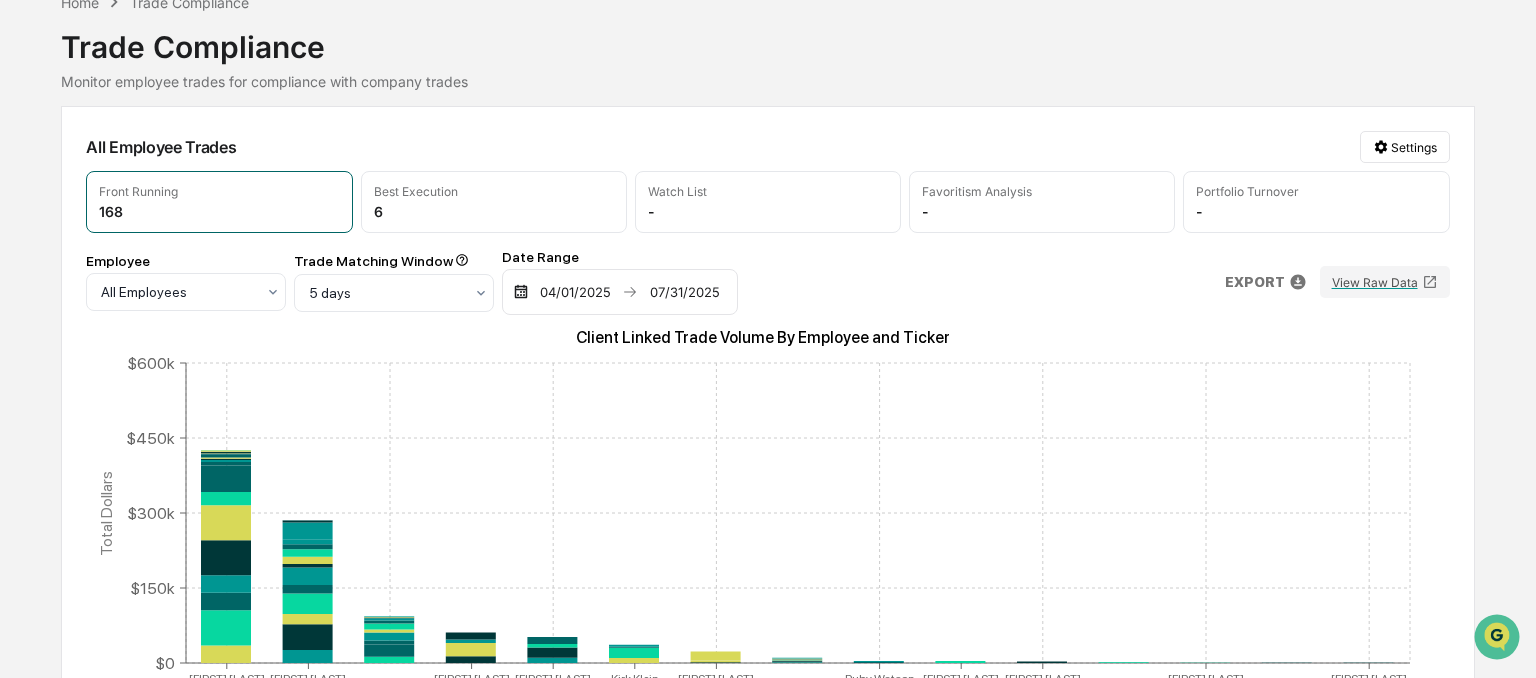 click on "Calendar Manage Tasks Reviews Approval Management Company People, Data, Settings [FIRST] [LAST] Admin • Koss Olinger Consulting, LLC Home Trade Compliance Trade Compliance Monitor employee trades for compliance with company trades All Employee Trades Settings Front Running 168 Best Execution 6 Watch List - Favoritism Analysis - Portfolio Turnover - Employee All Employees Trade Matching Window 5 days Date Range 04/01/[DATE] 07/31/[DATE] EXPORT View Raw Data Client Linked Trade Volume By Employee and Ticker Eddie Mordujovich Brent Boyd Britt Mejia Brian Watson Kirk Klein Brittney Olinger Ruby Watson David Hayes Shannon Reintgen Jordan Harriz Chandler Norder Employee $0 $150k $300k $450k $600k Total Dollars < Page 1 of 2 > Employee Transaction Date Client Transaction Date Employee Security Client Security Employee Name Employee Transaction Type Client Transaction Type Employee Trade Amount Client Trade Amount Client Account List Total Client Accounts Employee Price Client Min Price Client Max Price May 2, [DATE]" at bounding box center (768, 235) 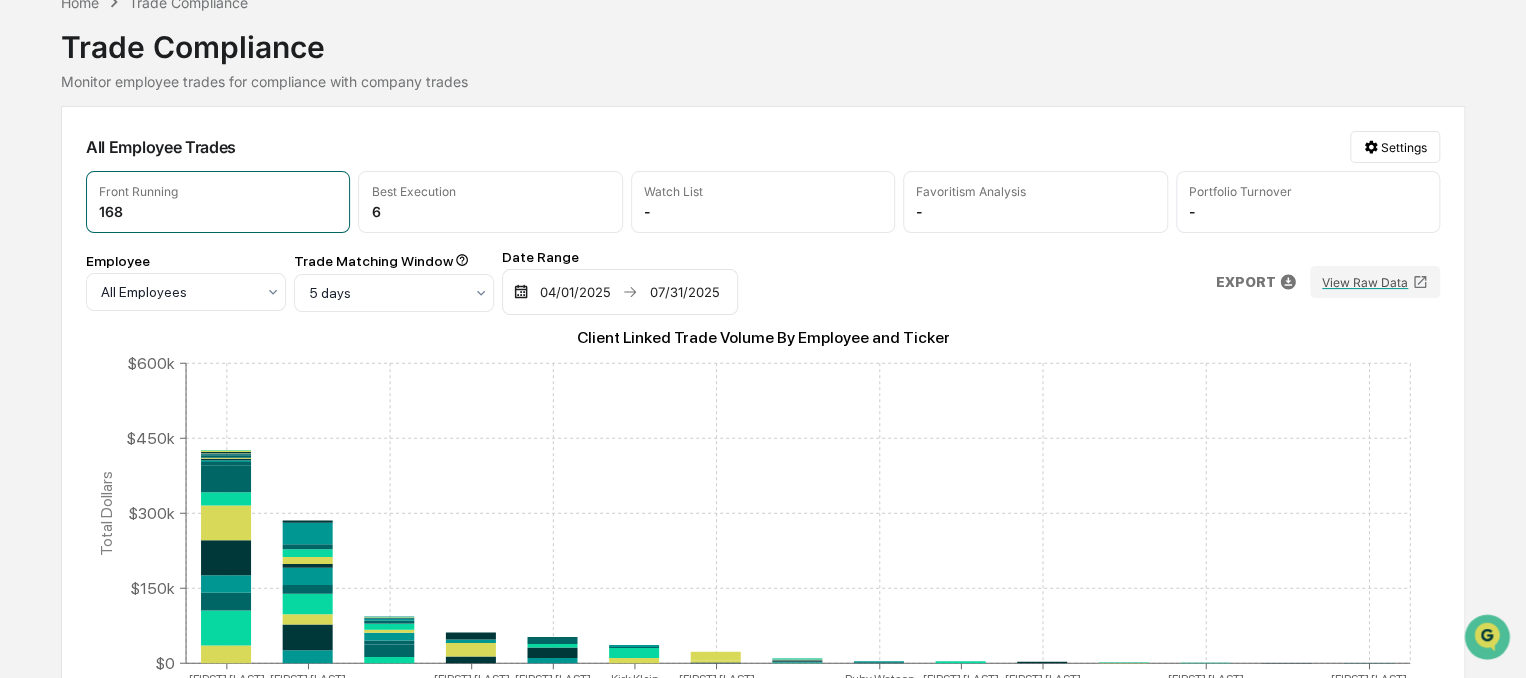 scroll, scrollTop: 0, scrollLeft: 0, axis: both 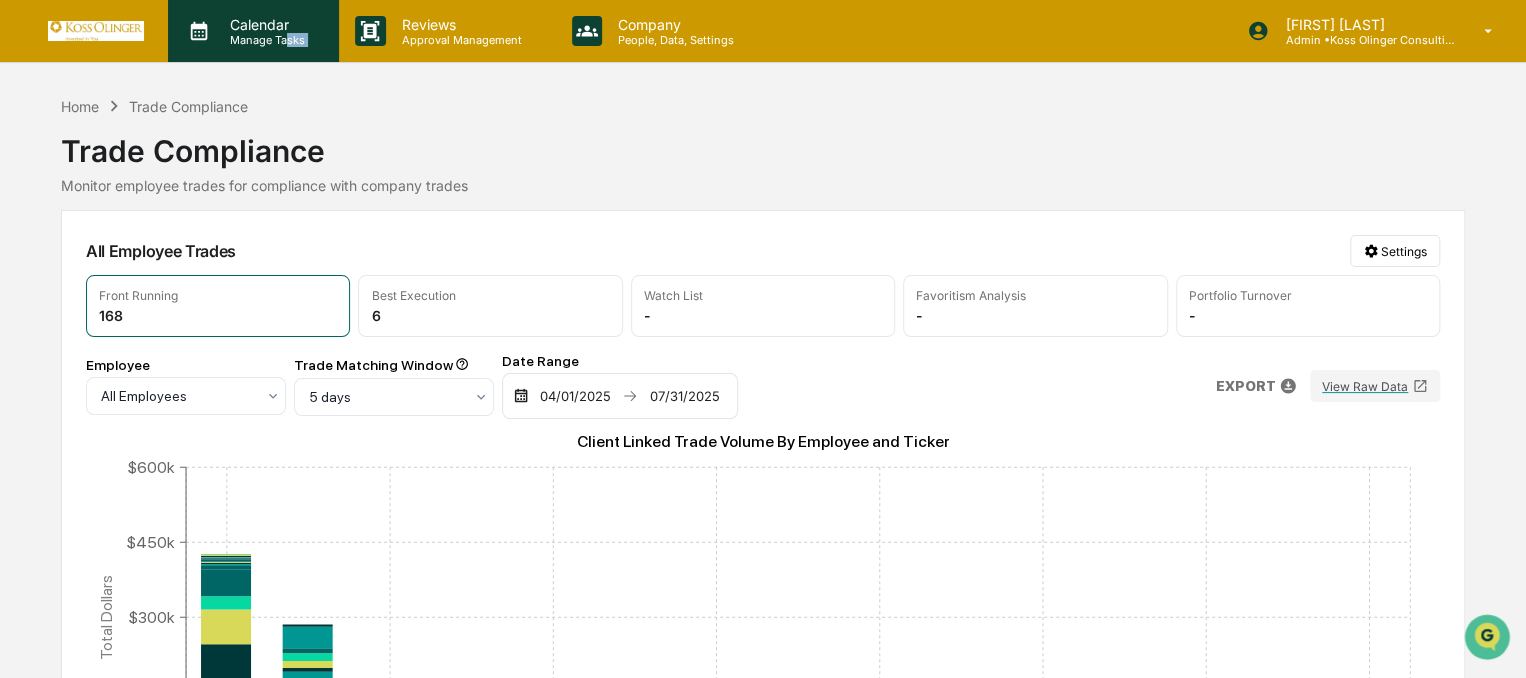 drag, startPoint x: 348, startPoint y: 33, endPoint x: 284, endPoint y: 36, distance: 64.070274 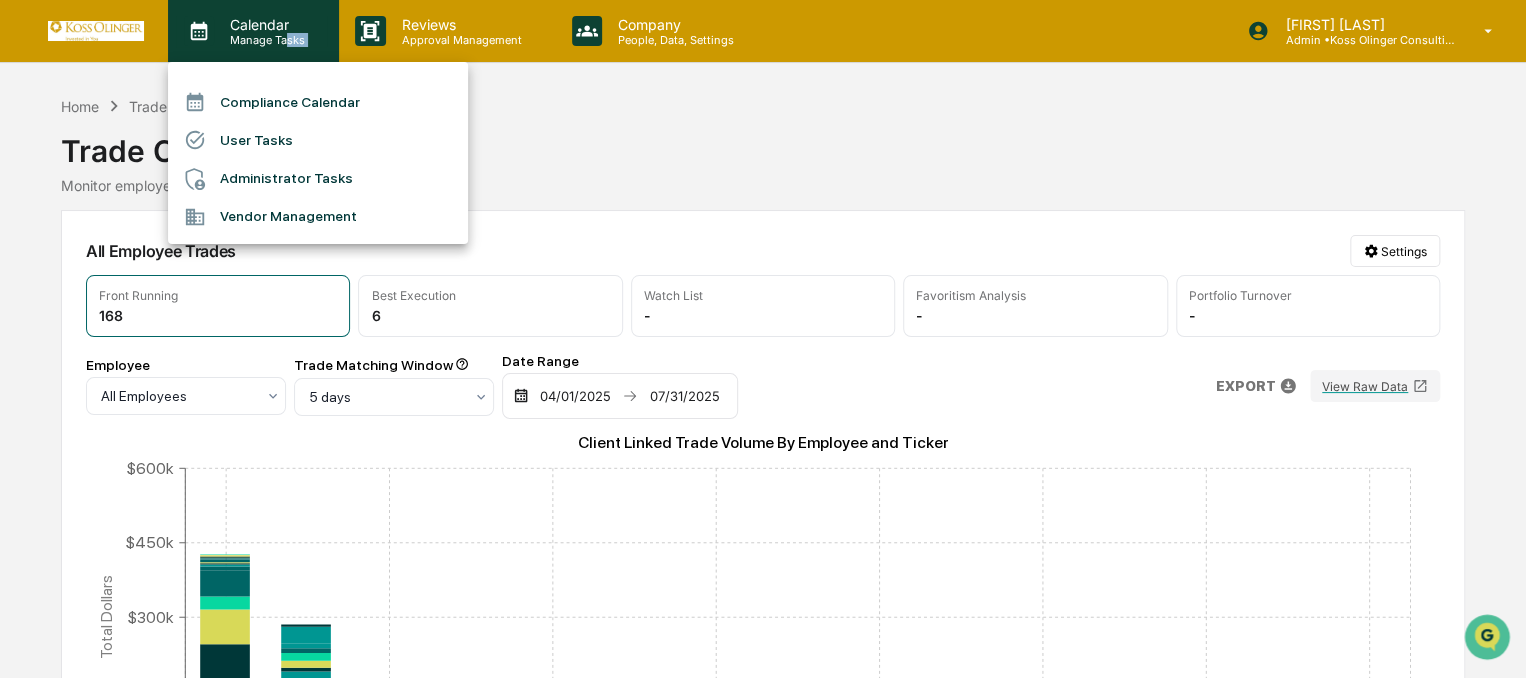 click on "Compliance Calendar User Tasks Administrator Tasks Vendor Management" at bounding box center (763, 339) 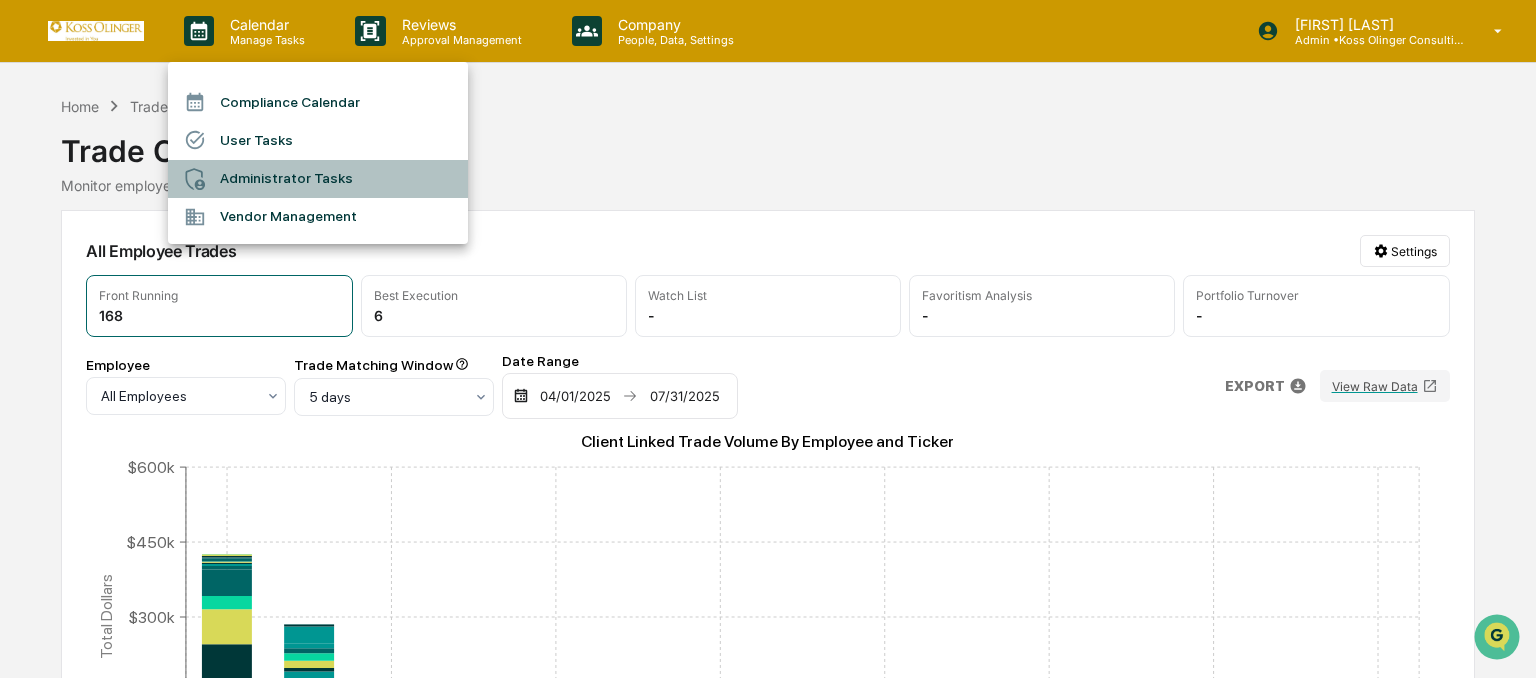 click on "Administrator Tasks" at bounding box center [318, 179] 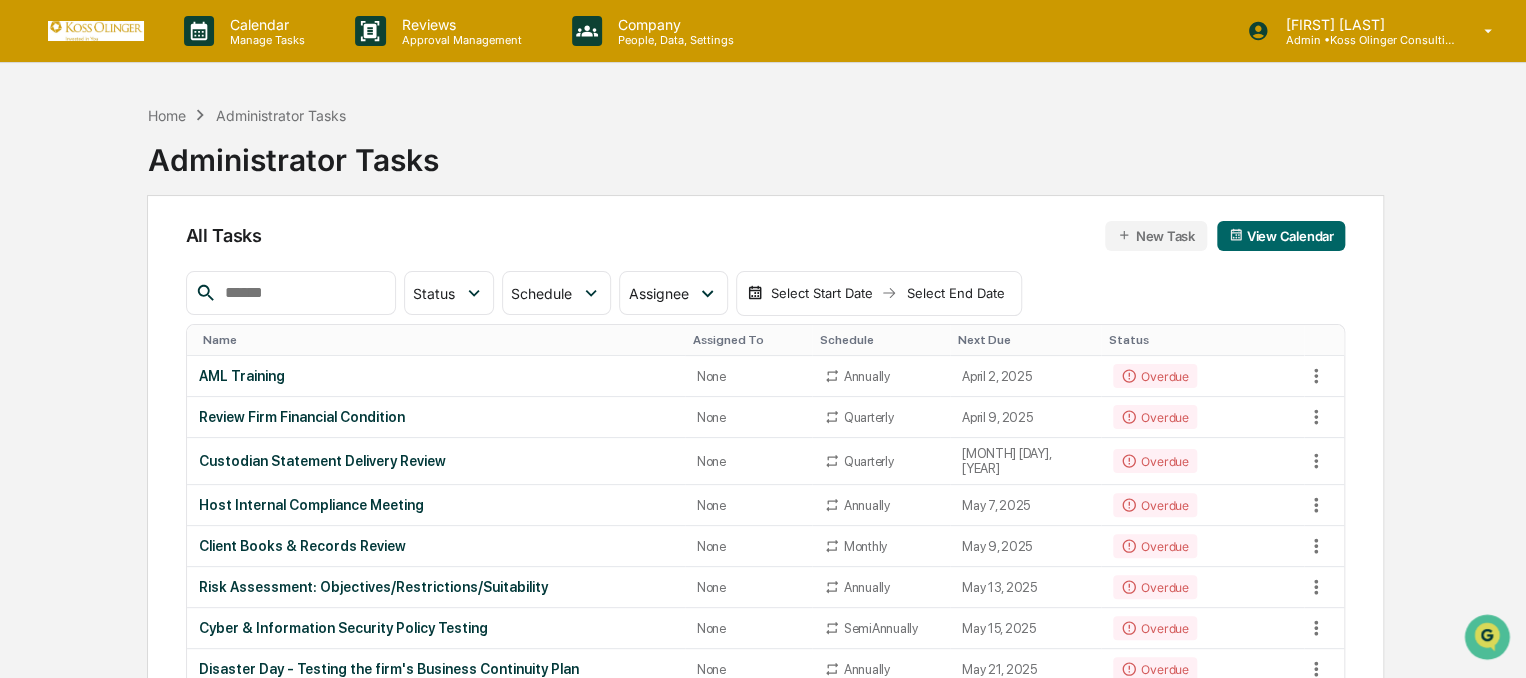 click at bounding box center (302, 293) 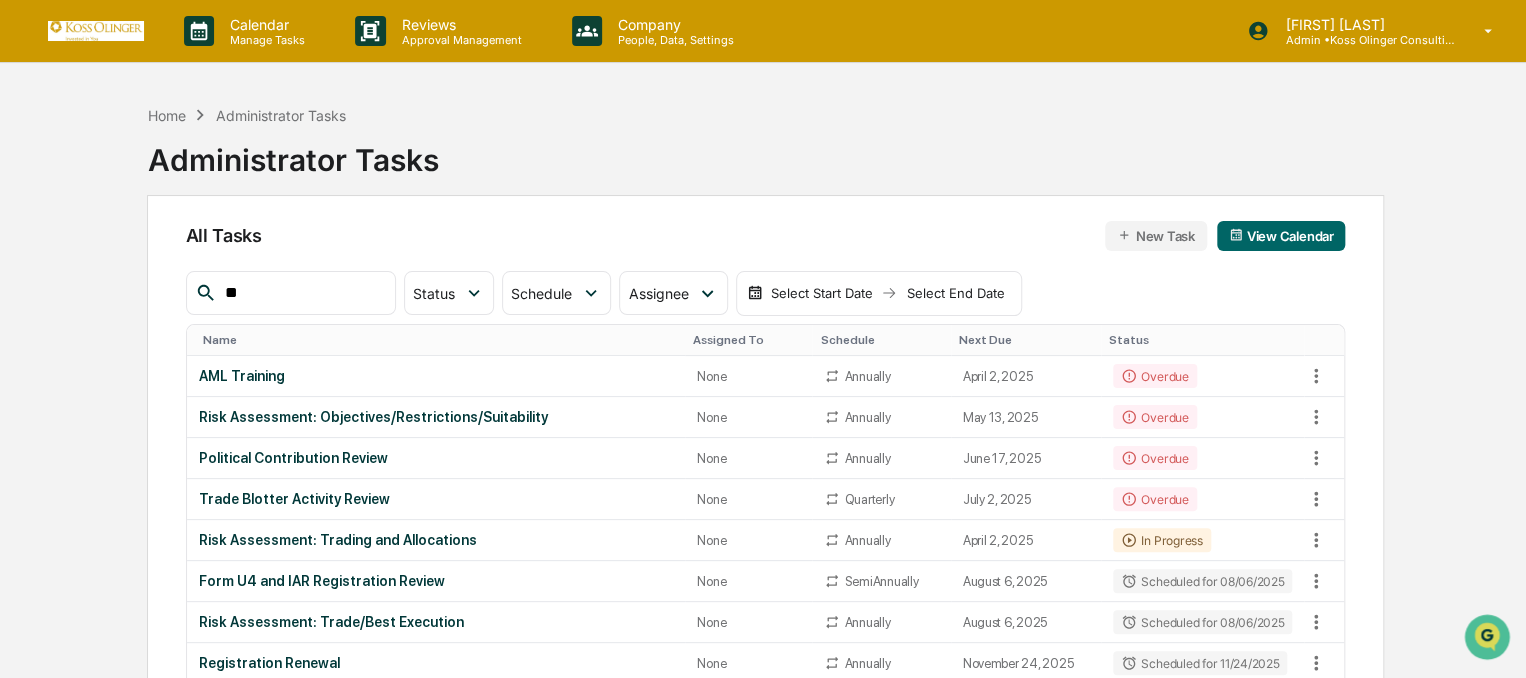 click on "**" at bounding box center [302, 293] 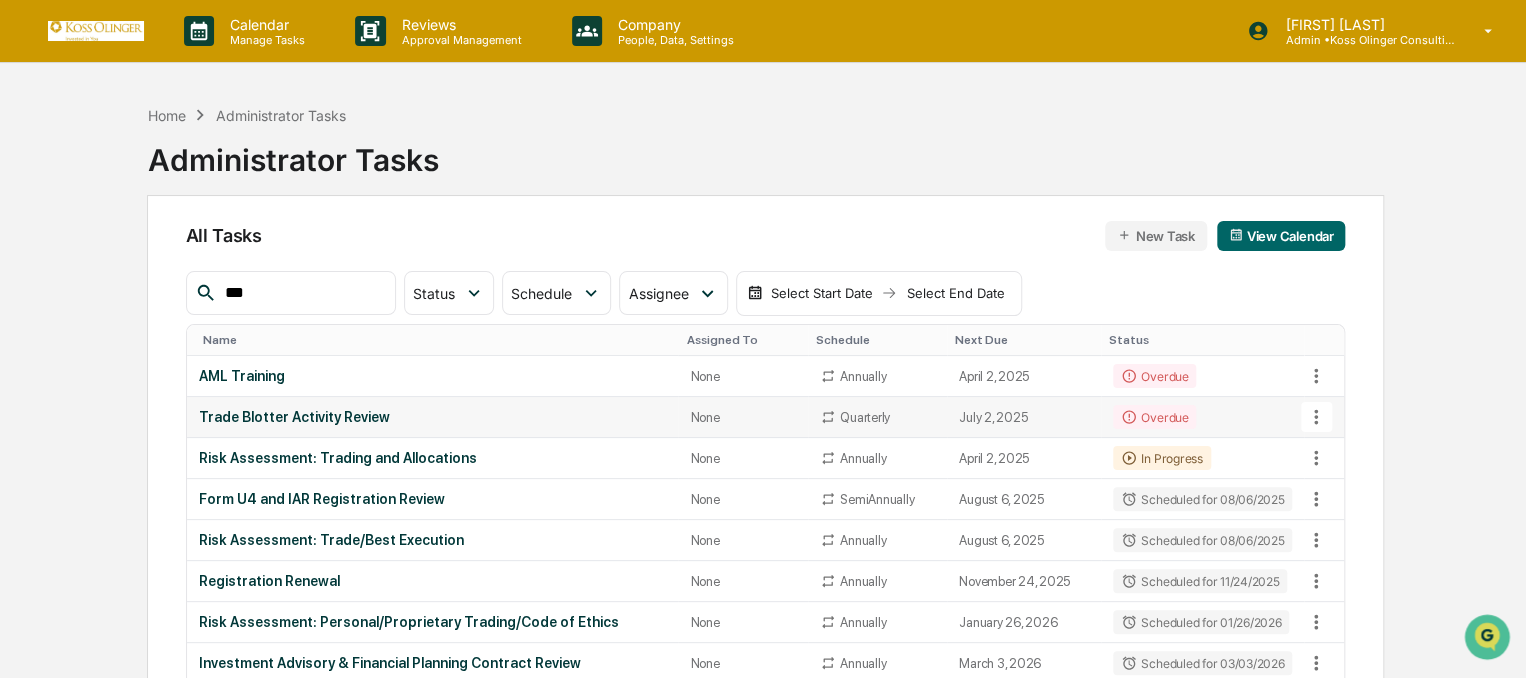 type on "***" 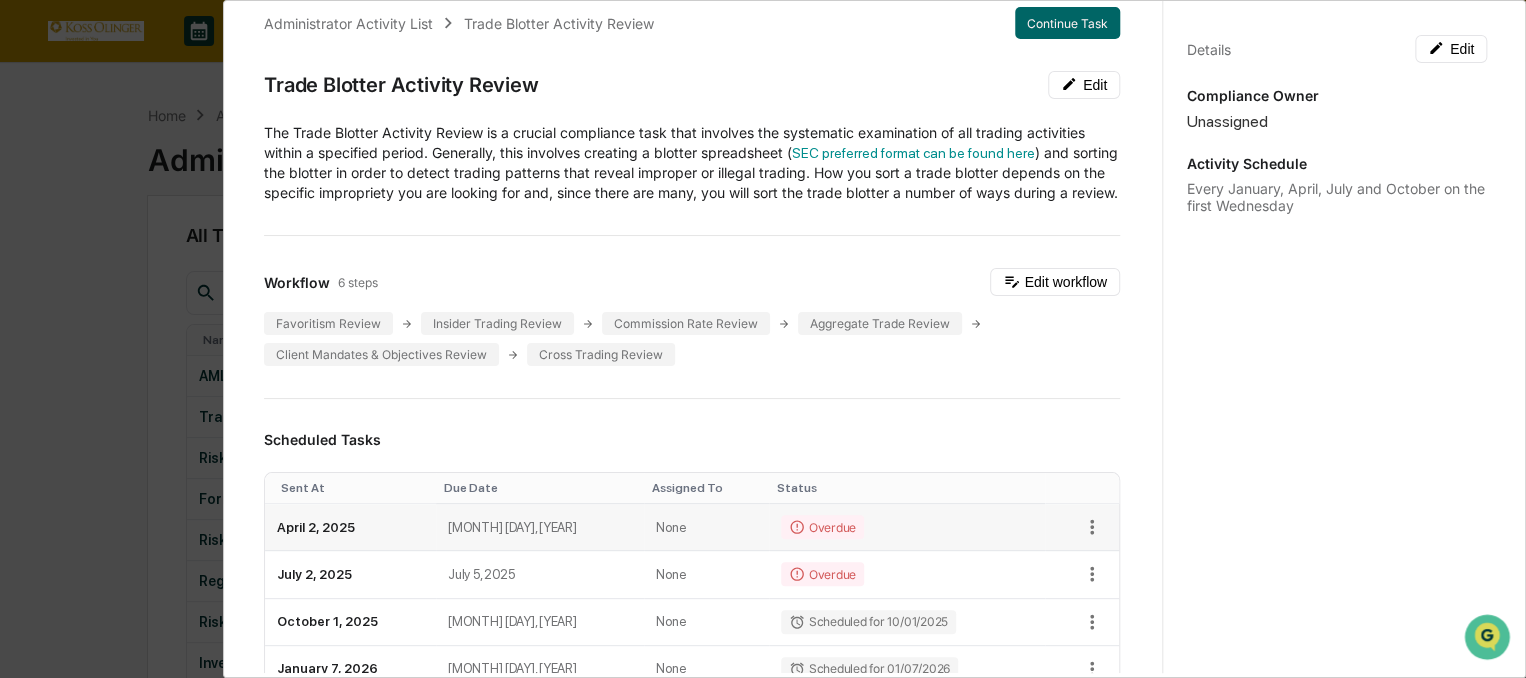 scroll, scrollTop: 0, scrollLeft: 0, axis: both 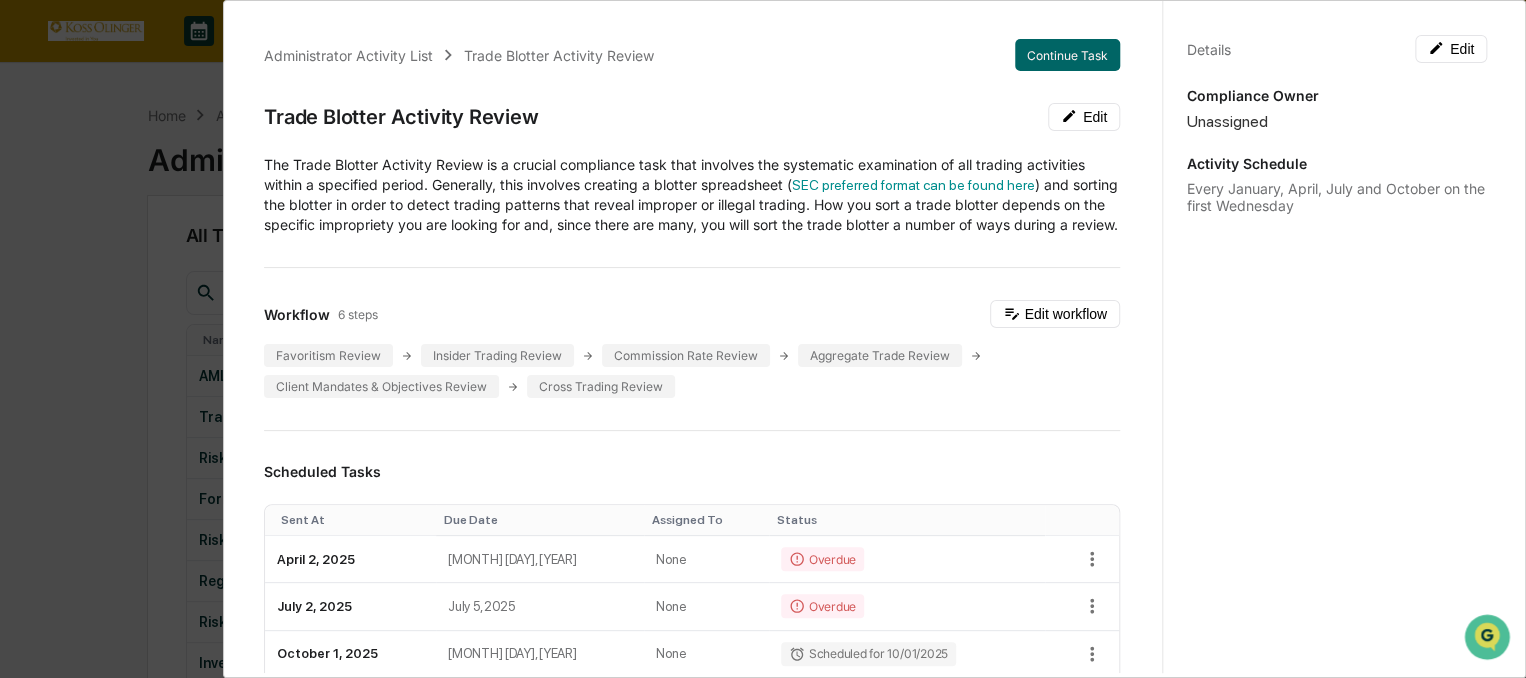 click on "Workflow 6 steps Edit workflow Favoritism Review Insider Trading Review Commission Rate Review Aggregate Trade Review Client Mandates & Objectives Review Cross Trading Review" at bounding box center [692, 349] 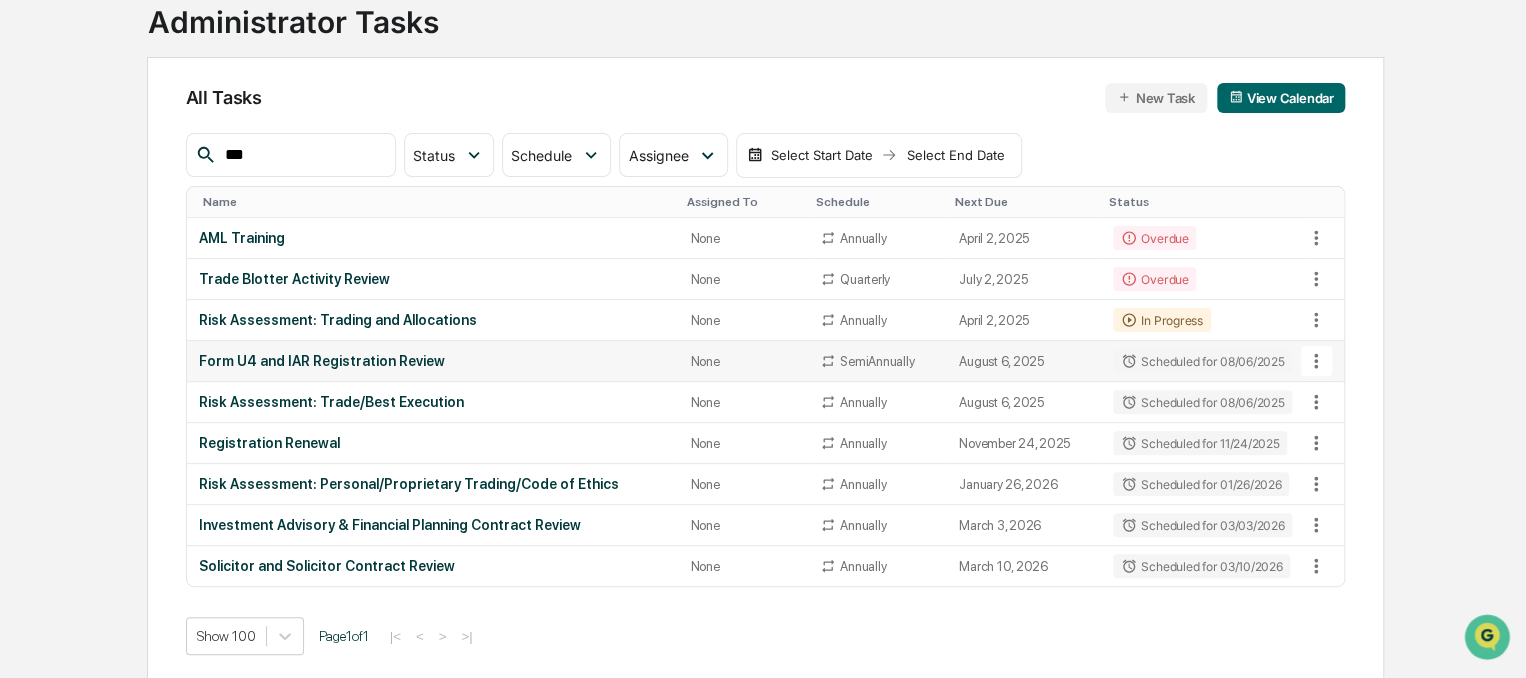 scroll, scrollTop: 135, scrollLeft: 0, axis: vertical 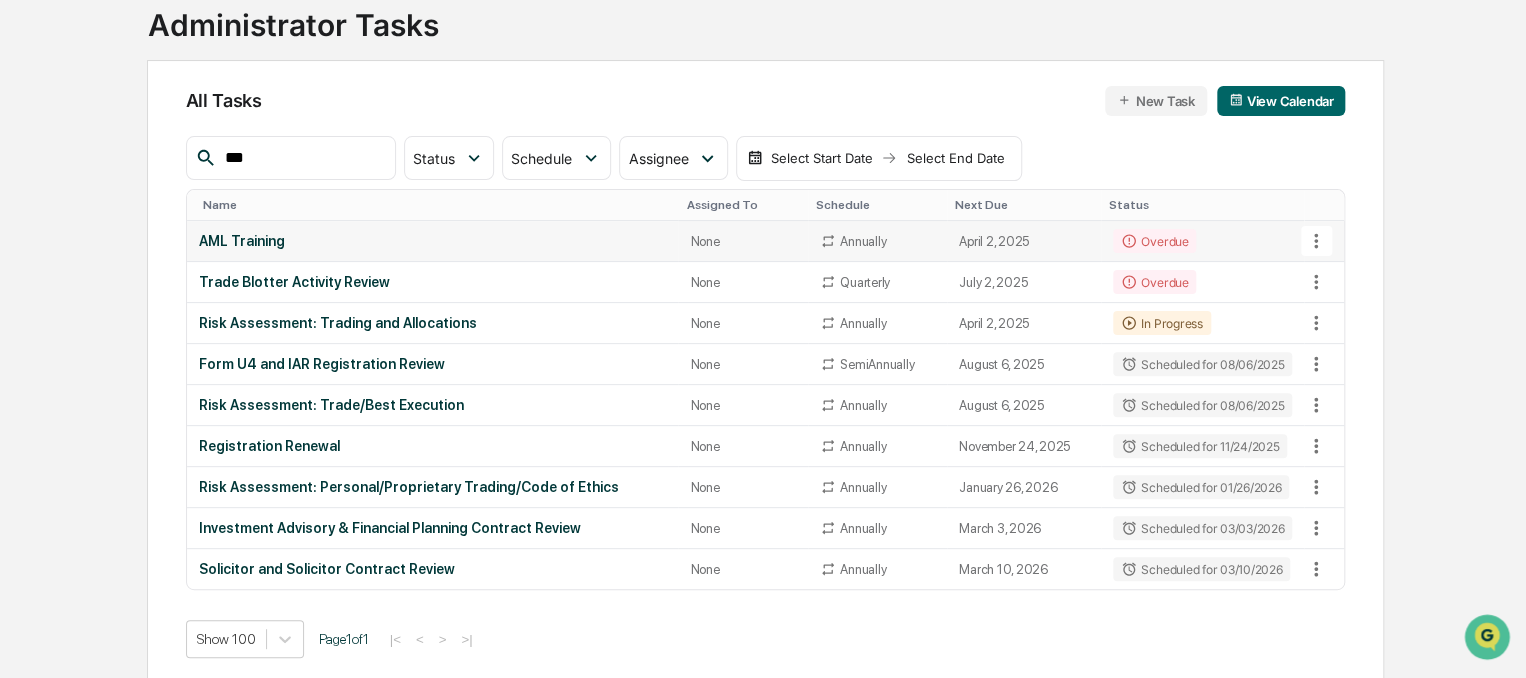 click 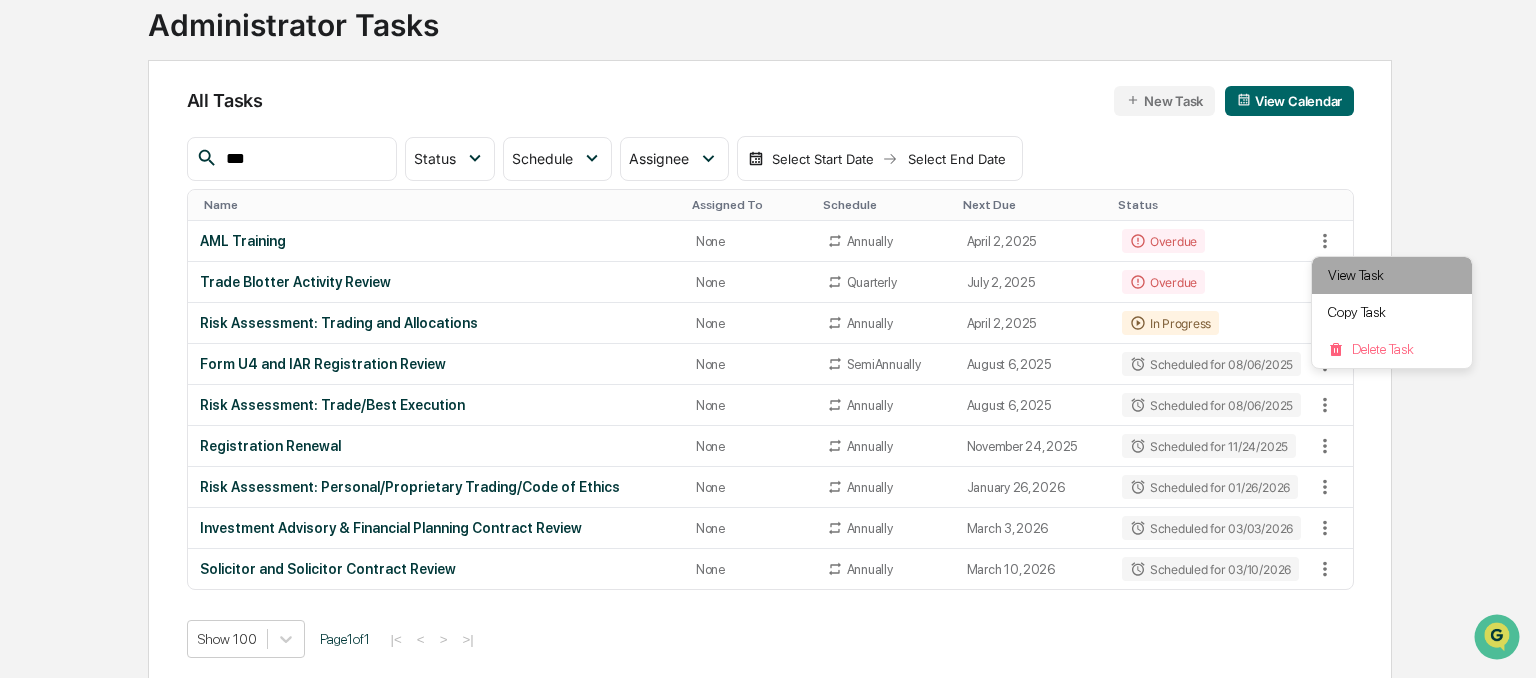 click on "View Task" at bounding box center (1392, 275) 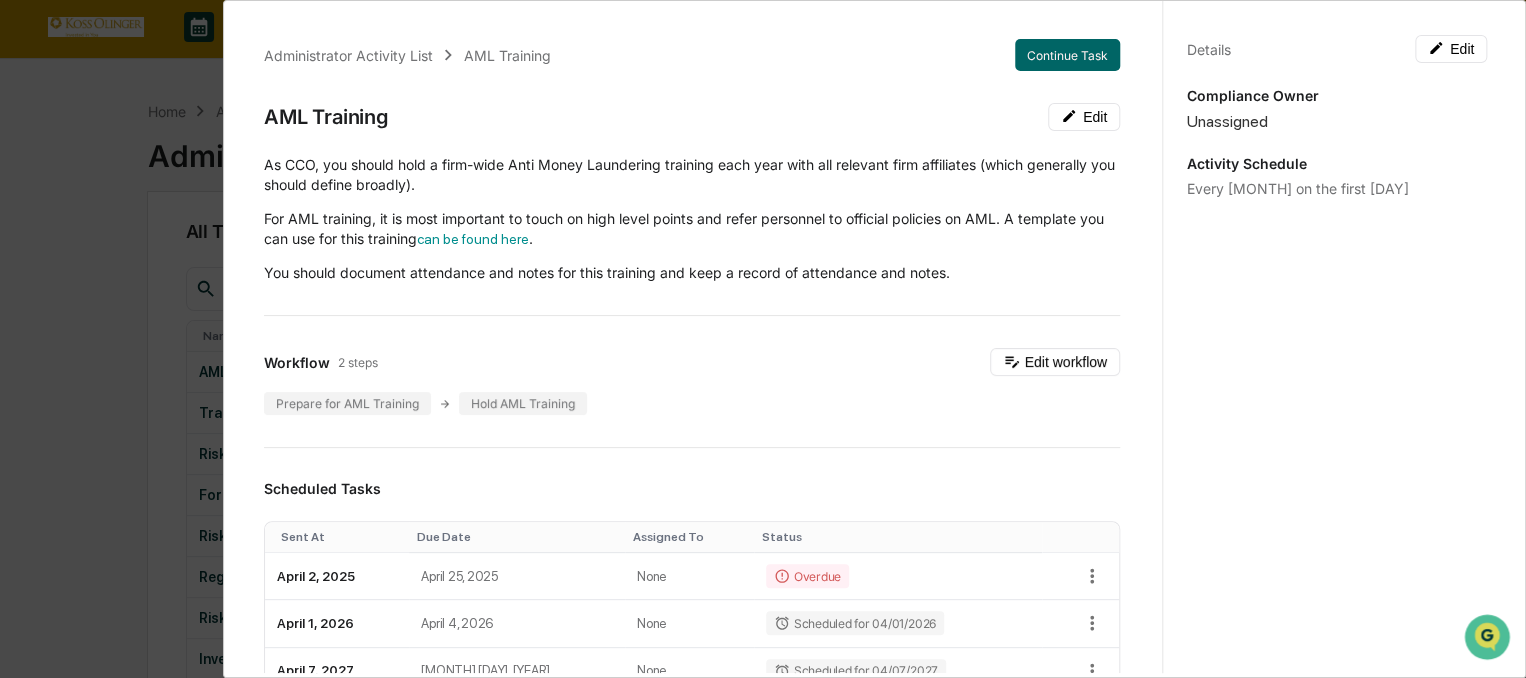 scroll, scrollTop: 2, scrollLeft: 0, axis: vertical 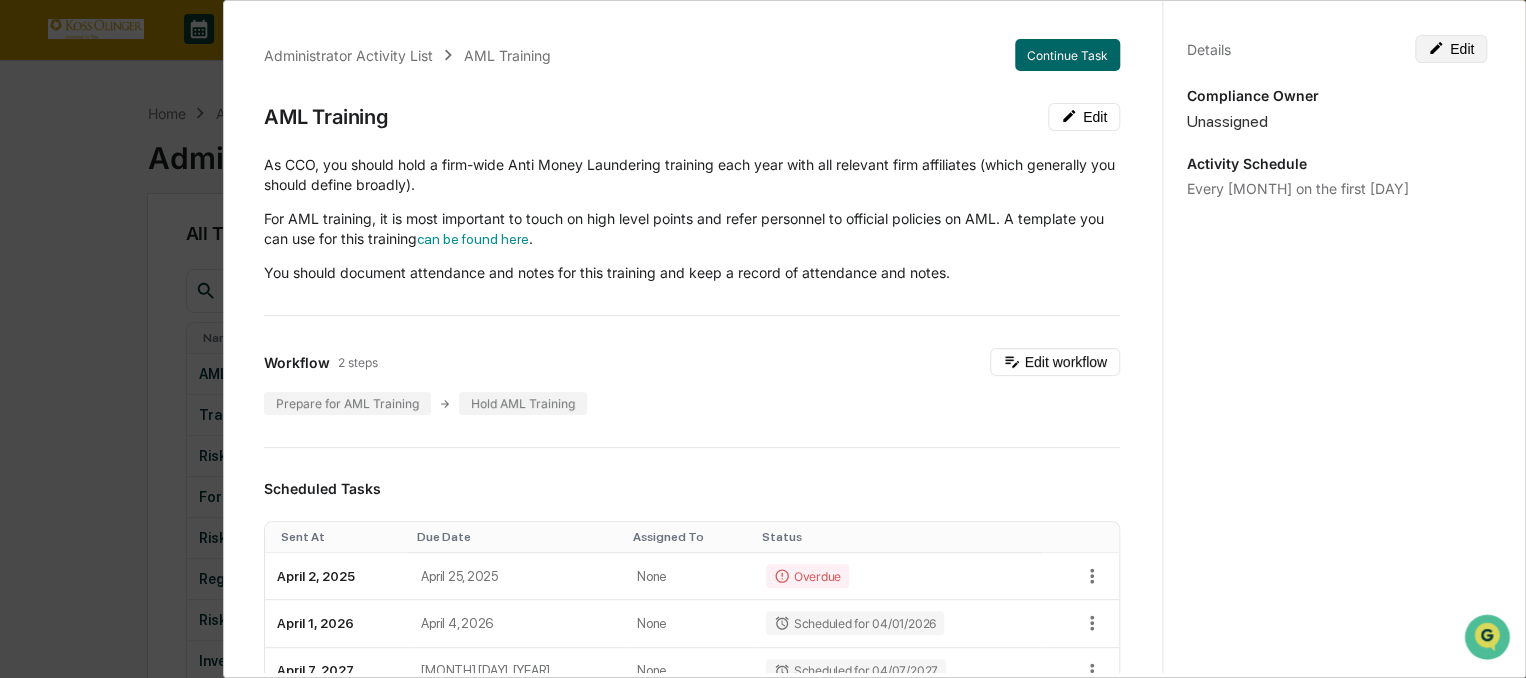 click 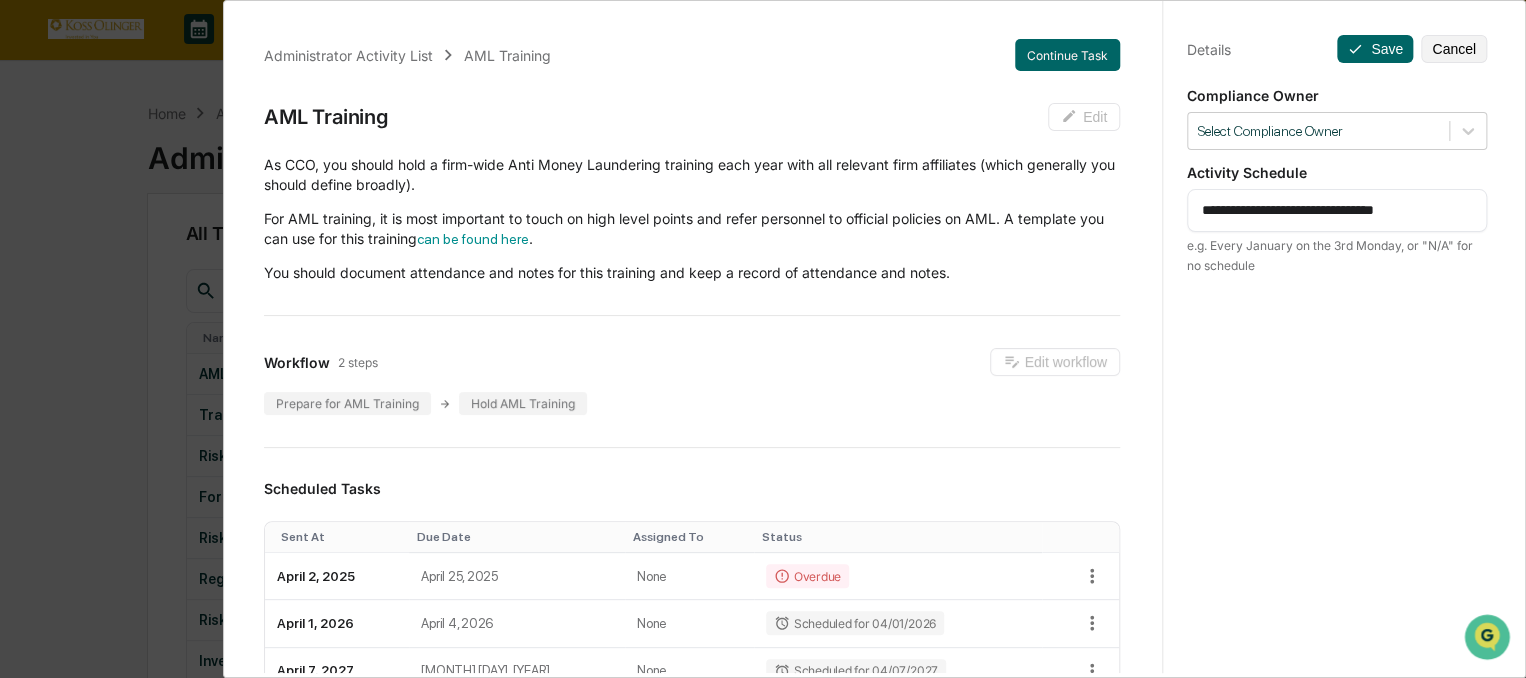click on "**********" at bounding box center [1337, 210] 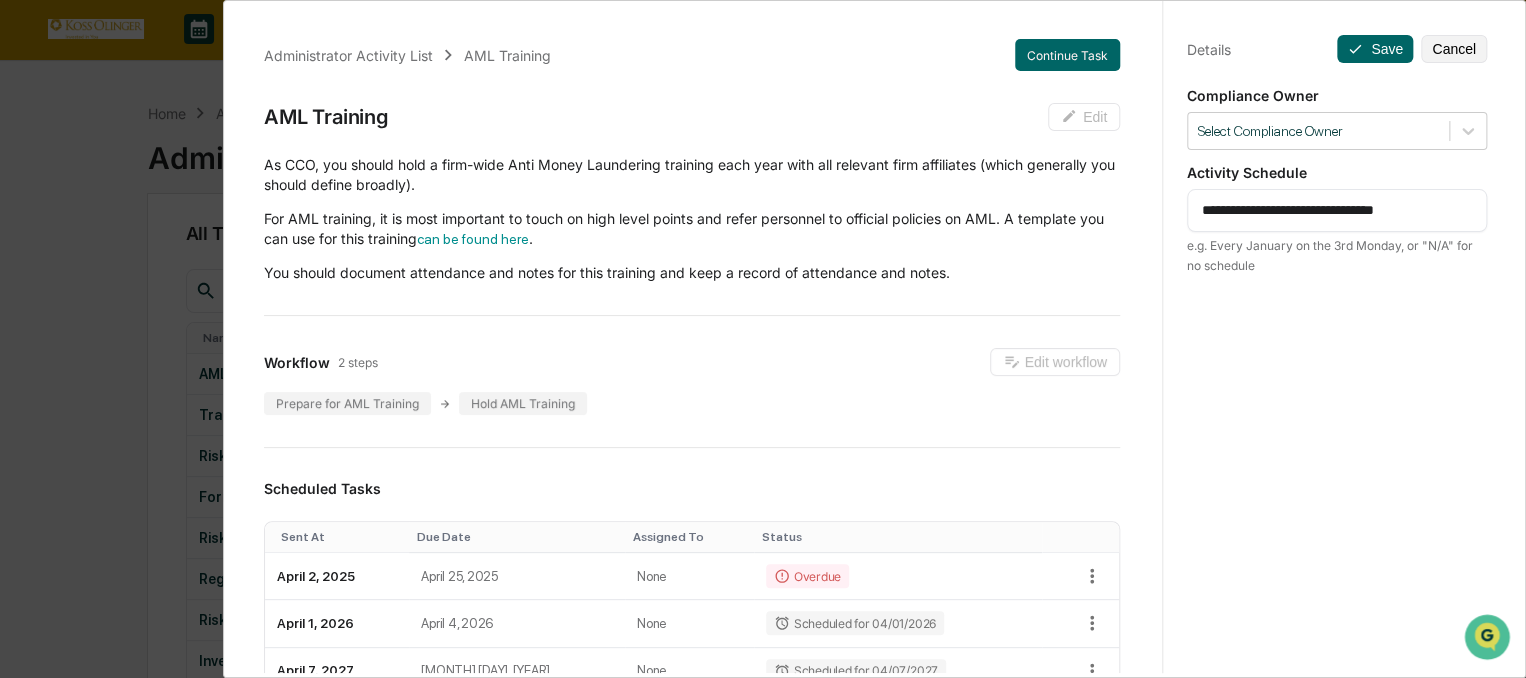 drag, startPoint x: 1261, startPoint y: 214, endPoint x: 1233, endPoint y: 213, distance: 28.01785 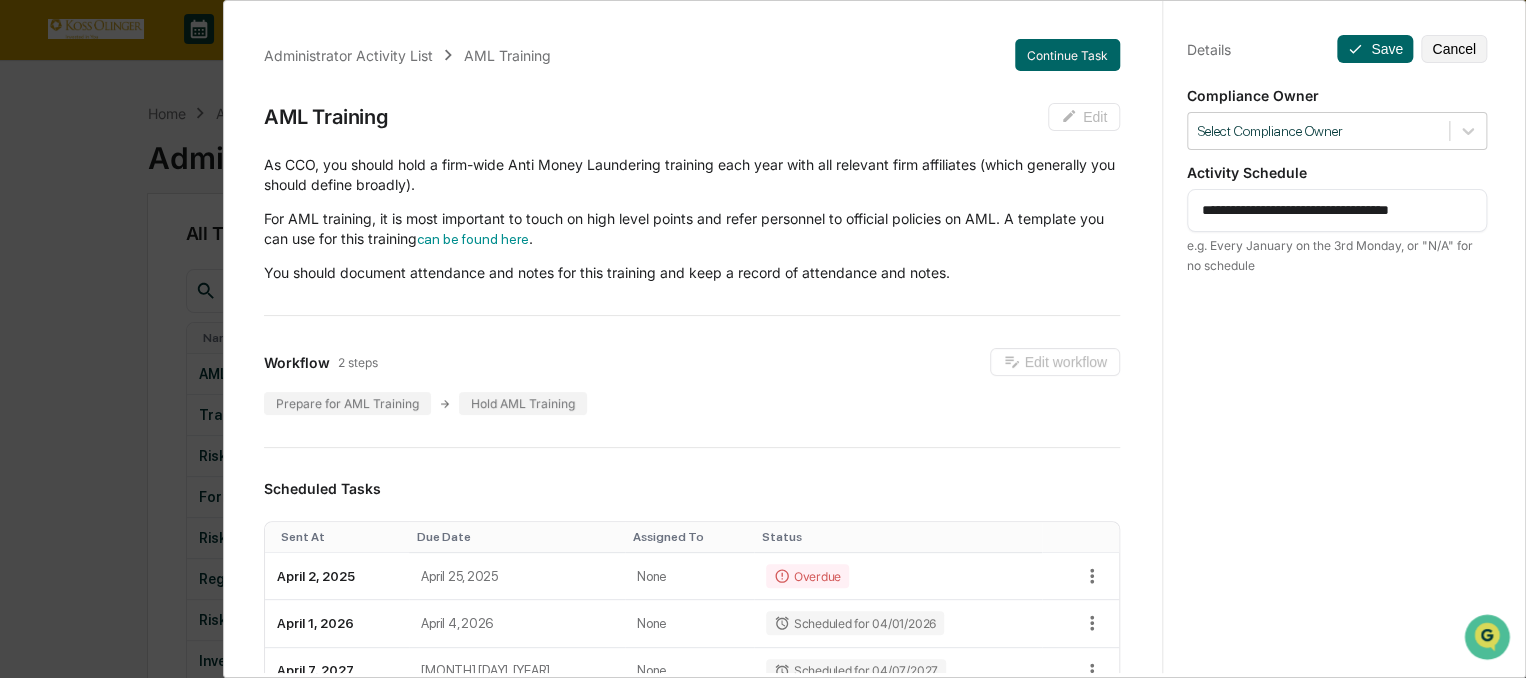 drag, startPoint x: 1302, startPoint y: 215, endPoint x: 1240, endPoint y: 201, distance: 63.560993 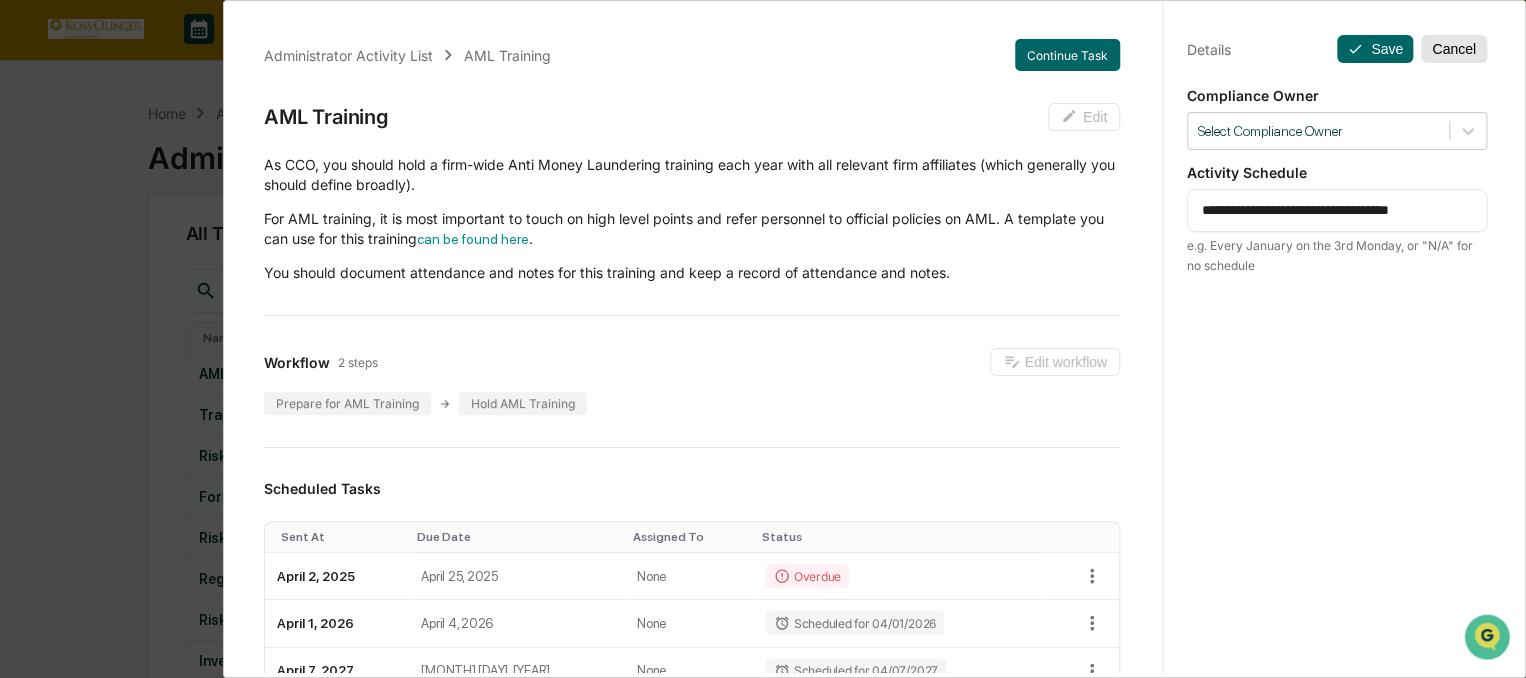 click on "Cancel" at bounding box center [1454, 49] 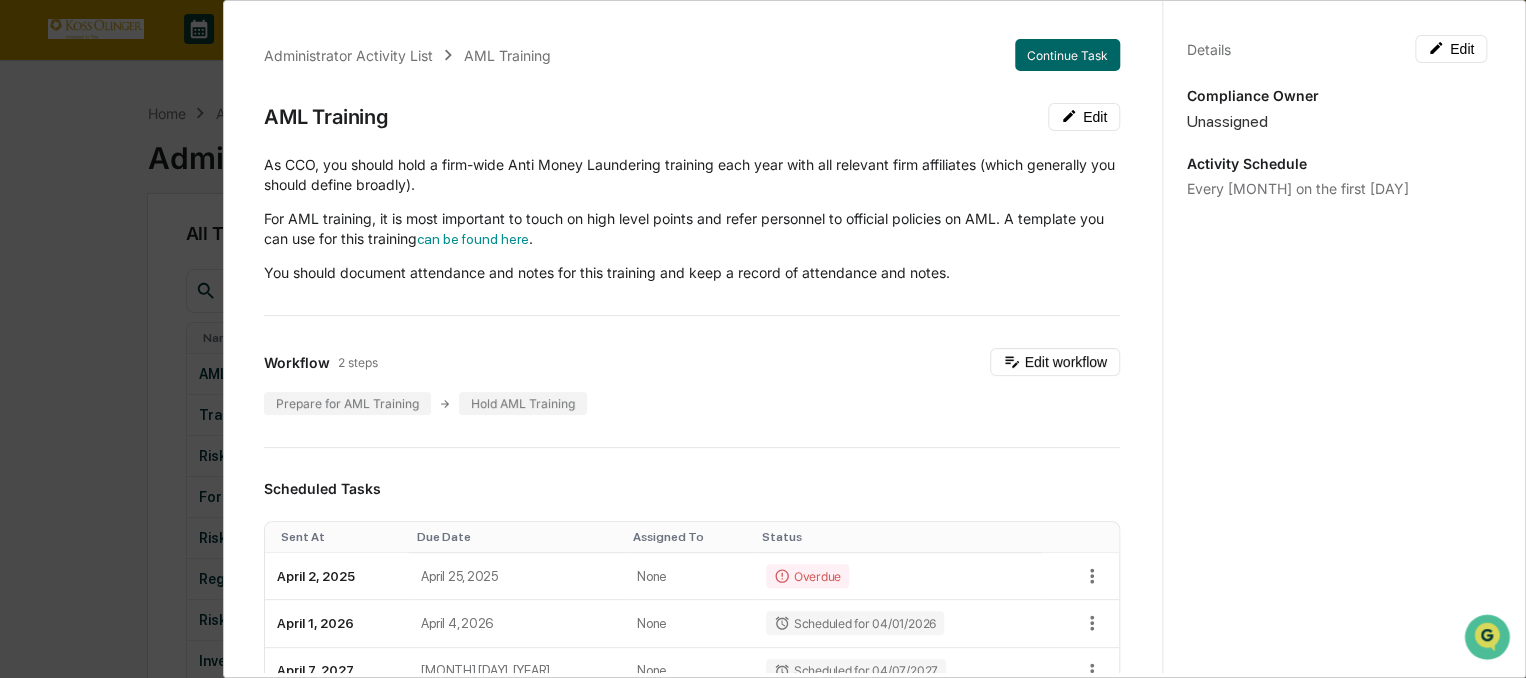 click on "Administrator Activity List AML Training Continue Task AML Training Edit As CCO, you should hold a firm-wide Anti Money Laundering training each year with all relevant firm affiliates (which generally you should define broadly). For AML training, it is most important to touch on high level points and refer personnel to official policies on AML. A template you can use for this training  can be found here . You should document attendance and notes for this training and keep a record of attendance and notes. Workflow 2 steps Edit workflow Prepare for AML Training Hold AML Training Scheduled Tasks Sent At Due Date Assigned To Status [MONTH] [DAY], [YEAR] [MONTH], [DAY], [YEAR] None Overdue [MONTH] [DAY], [YEAR] [MONTH], [DAY], [YEAR] None Scheduled for [MONTH]/[DAY]/[YEAR] [MONTH] [DAY], [YEAR] [MONTH], [DAY], [YEAR] None Scheduled for [MONTH]/[DAY]/[YEAR] Show 5 Page  1  of  1   |<   <   >   >|   Completed Task Files No data to display Show 5 Page  1  of  0   |<   <   >   >|   Comments Write a comment... Write a comment... Details Edit Compliance Owner Unassigned" at bounding box center (763, 339) 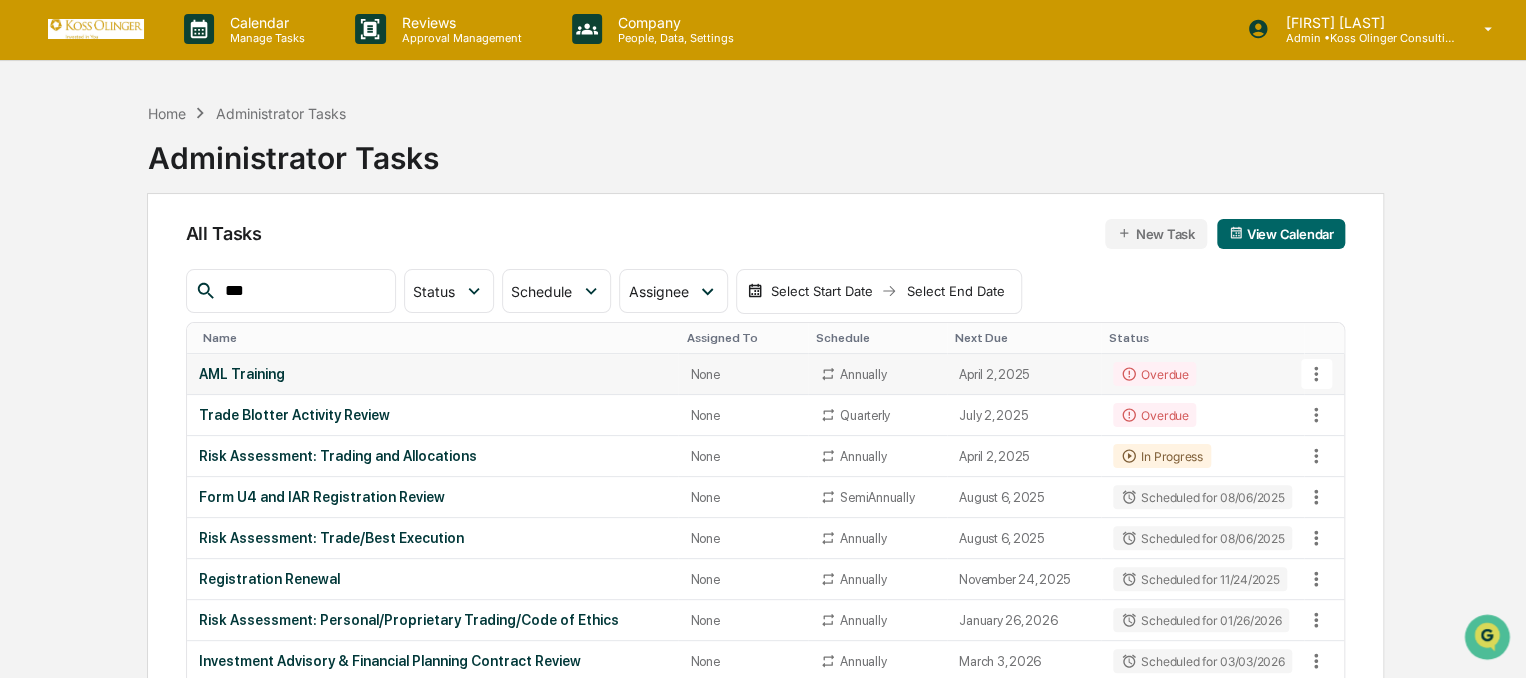 click 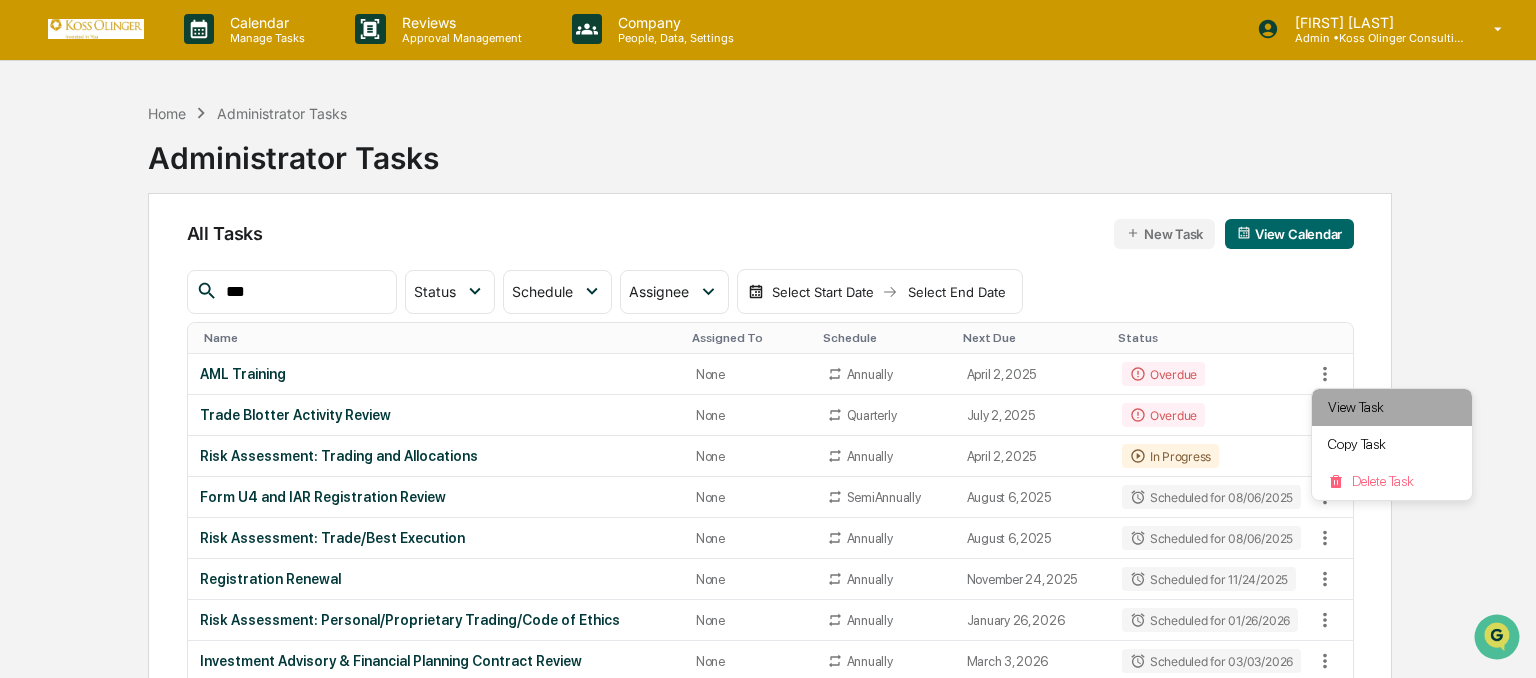 click on "View Task" at bounding box center [1392, 407] 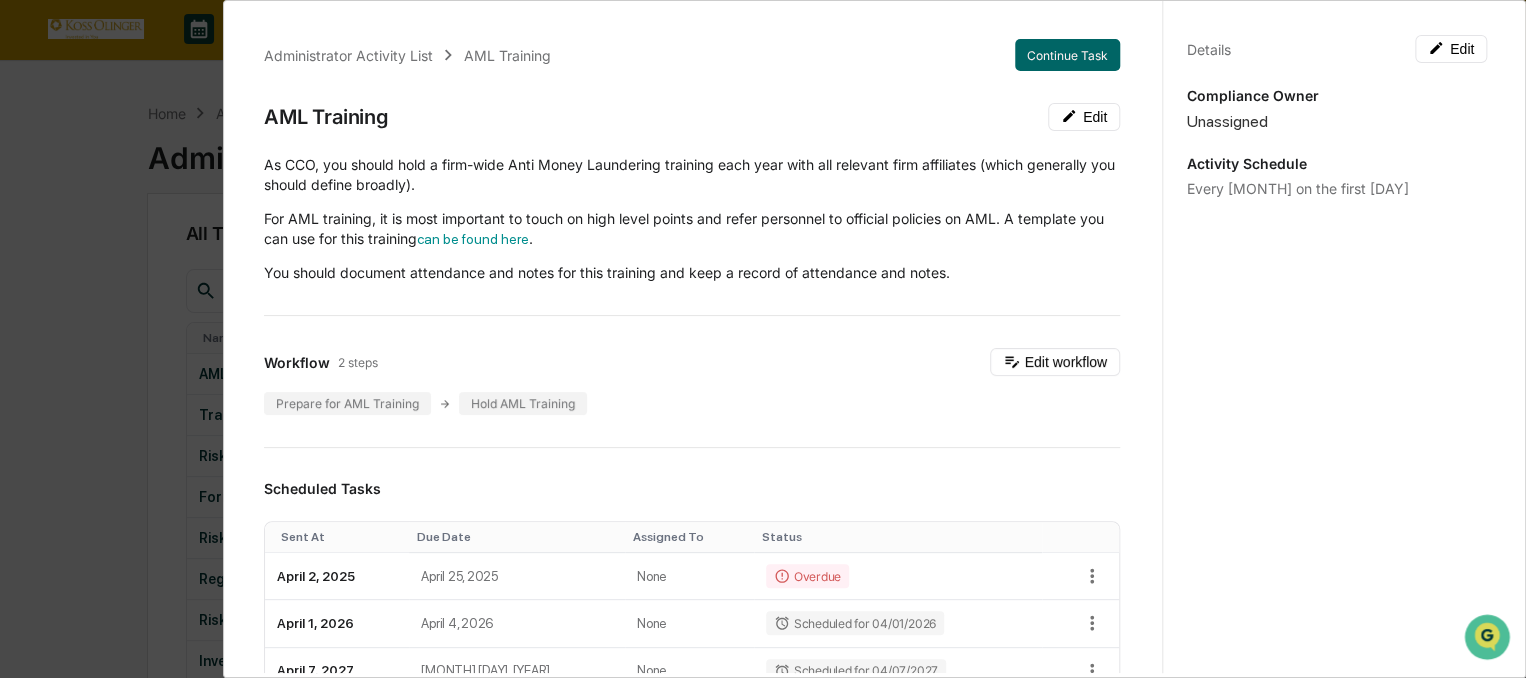 click on "Administrator Activity List AML Training Continue Task AML Training Edit As CCO, you should hold a firm-wide Anti Money Laundering training each year with all relevant firm affiliates (which generally you should define broadly). For AML training, it is most important to touch on high level points and refer personnel to official policies on AML. A template you can use for this training  can be found here . You should document attendance and notes for this training and keep a record of attendance and notes. Workflow 2 steps Edit workflow Prepare for AML Training Hold AML Training Scheduled Tasks Sent At Due Date Assigned To Status [MONTH] [DAY], [YEAR] [MONTH], [DAY], [YEAR] None Overdue [MONTH] [DAY], [YEAR] [MONTH], [DAY], [YEAR] None Scheduled for [MONTH]/[DAY]/[YEAR] [MONTH] [DAY], [YEAR] [MONTH], [DAY], [YEAR] None Scheduled for [MONTH]/[DAY]/[YEAR] Show 5 Page  1  of  1   |<   <   >   >|   Completed Task Files No data to display Show 5 Page  1  of  0   |<   <   >   >|   Comments Write a comment... Write a comment... Details Edit Compliance Owner Unassigned" at bounding box center [763, 339] 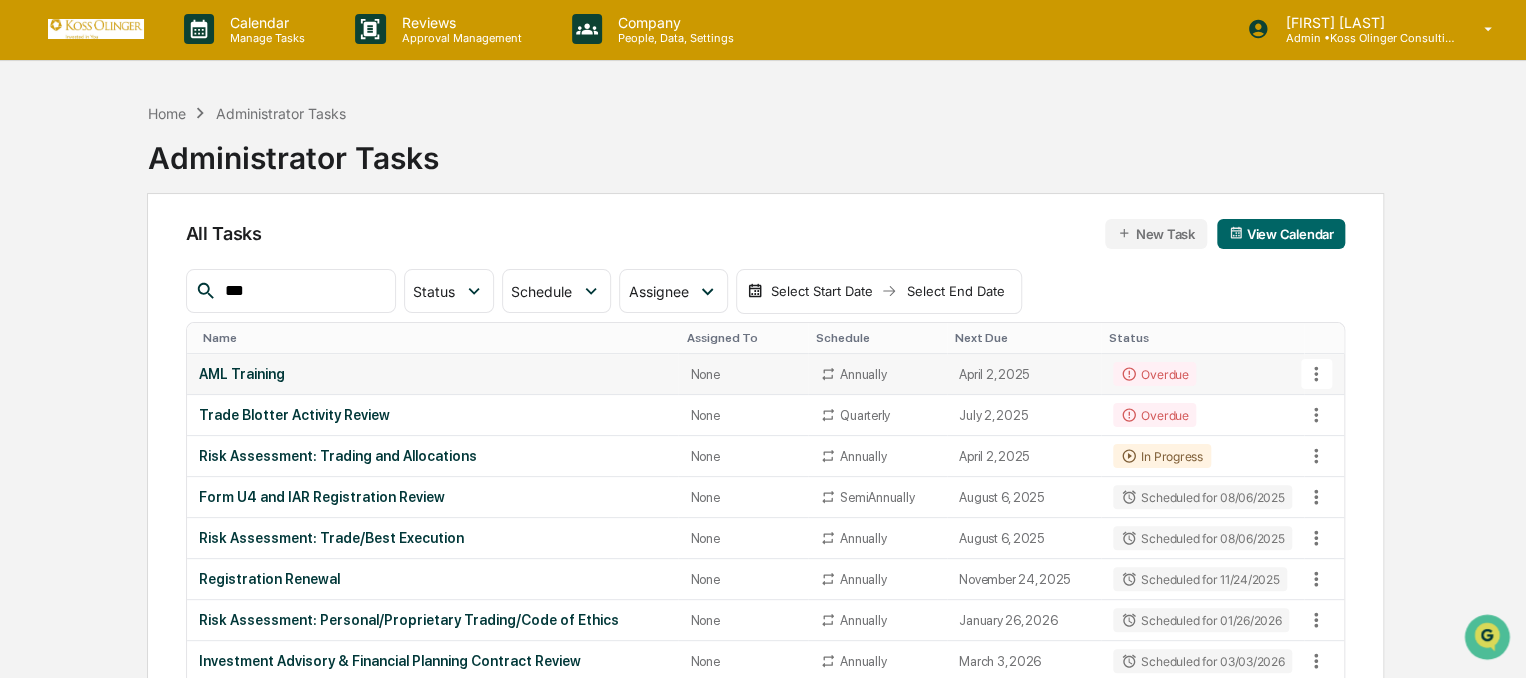 click at bounding box center (1316, 374) 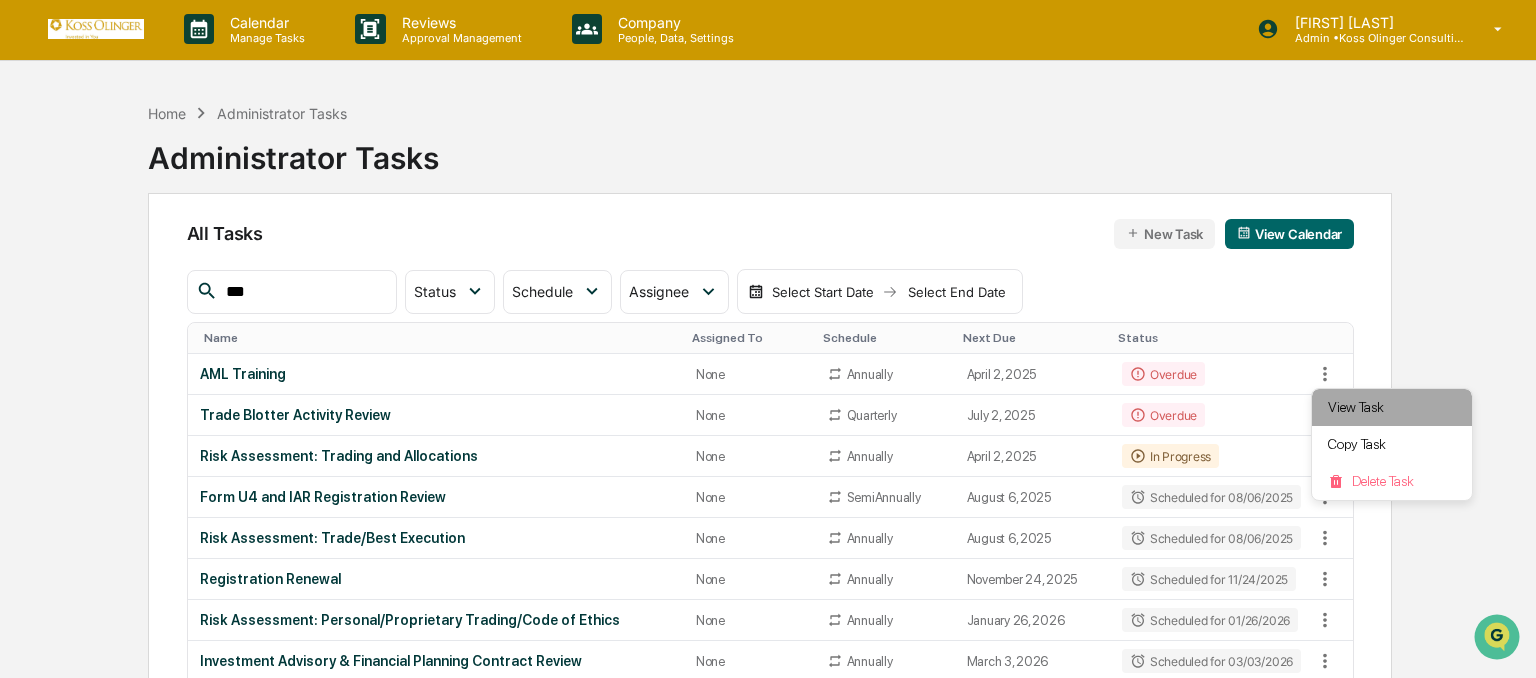 click on "View Task" at bounding box center (1392, 407) 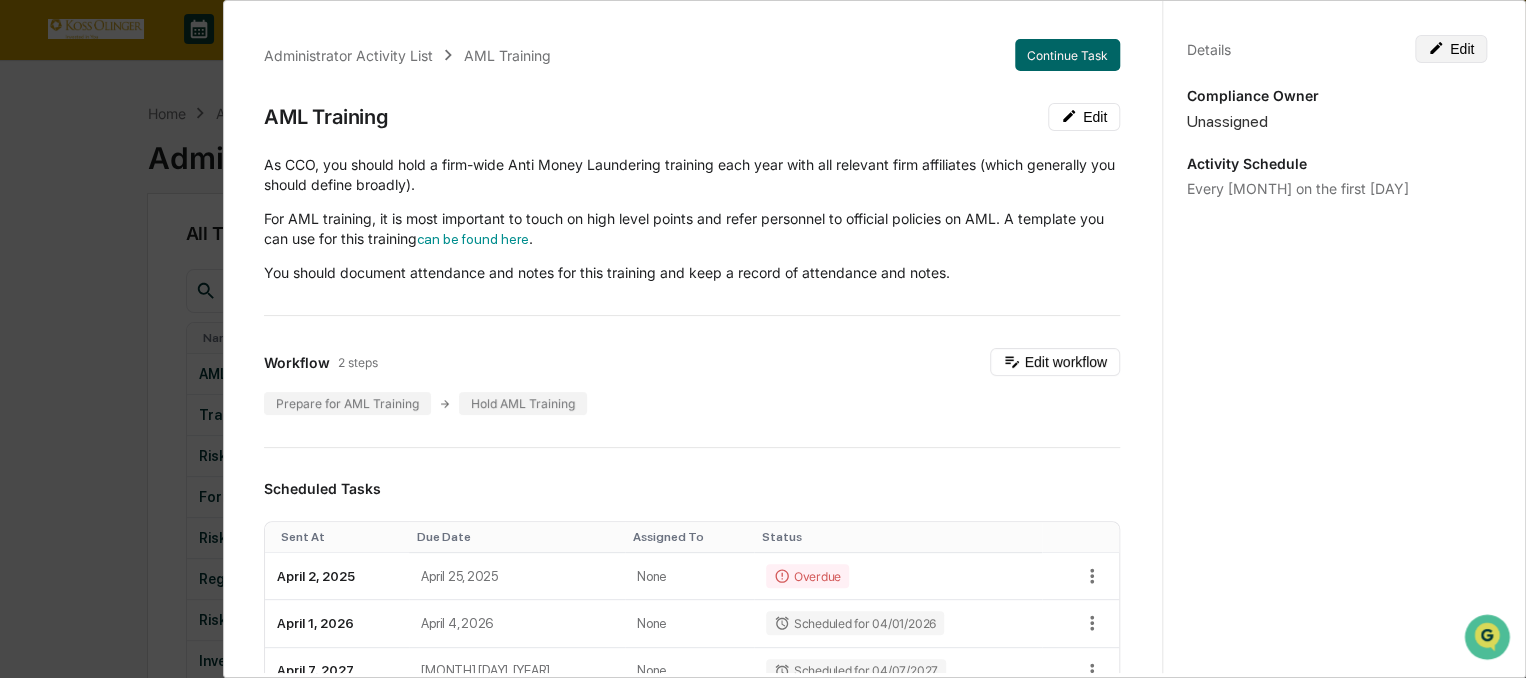 click on "Edit" at bounding box center (1451, 49) 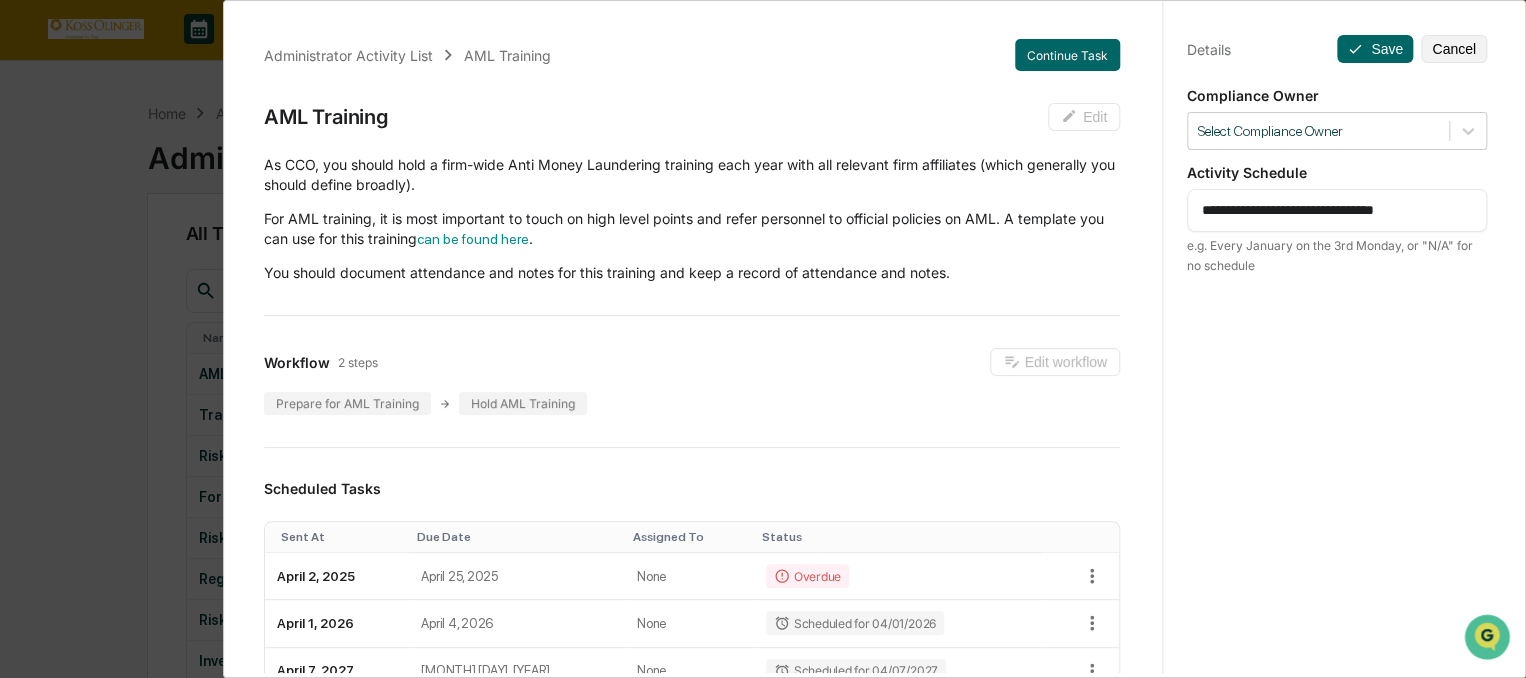 click on "**********" at bounding box center (1337, 210) 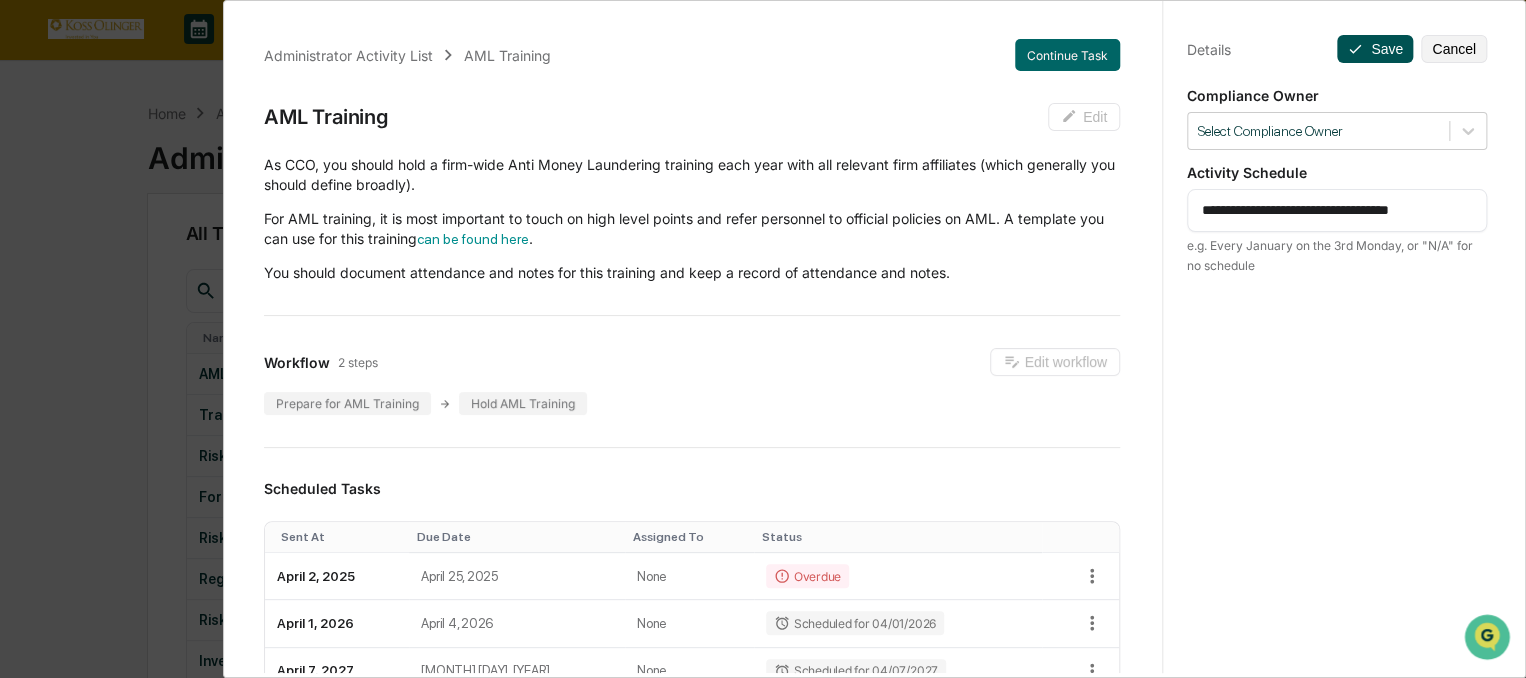 type on "**********" 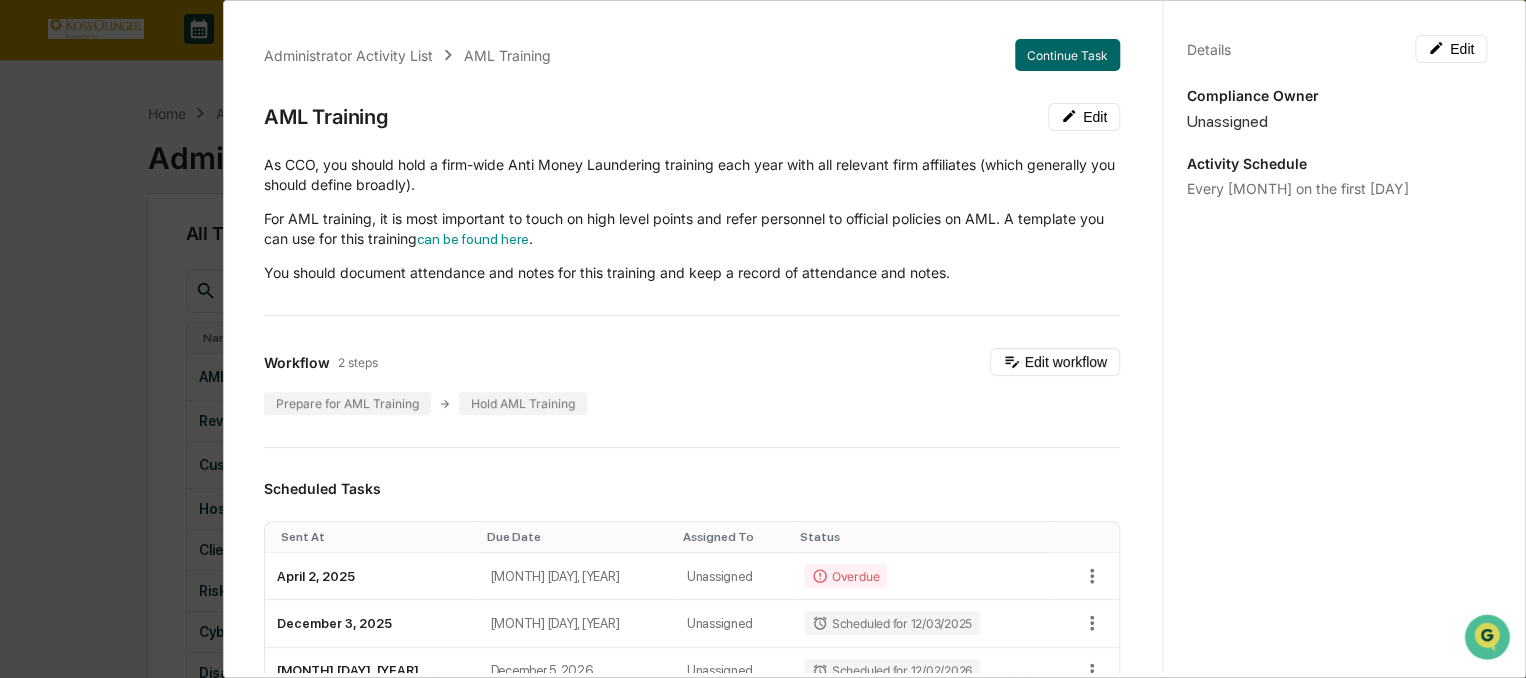 click on "Details Edit" at bounding box center (1337, 49) 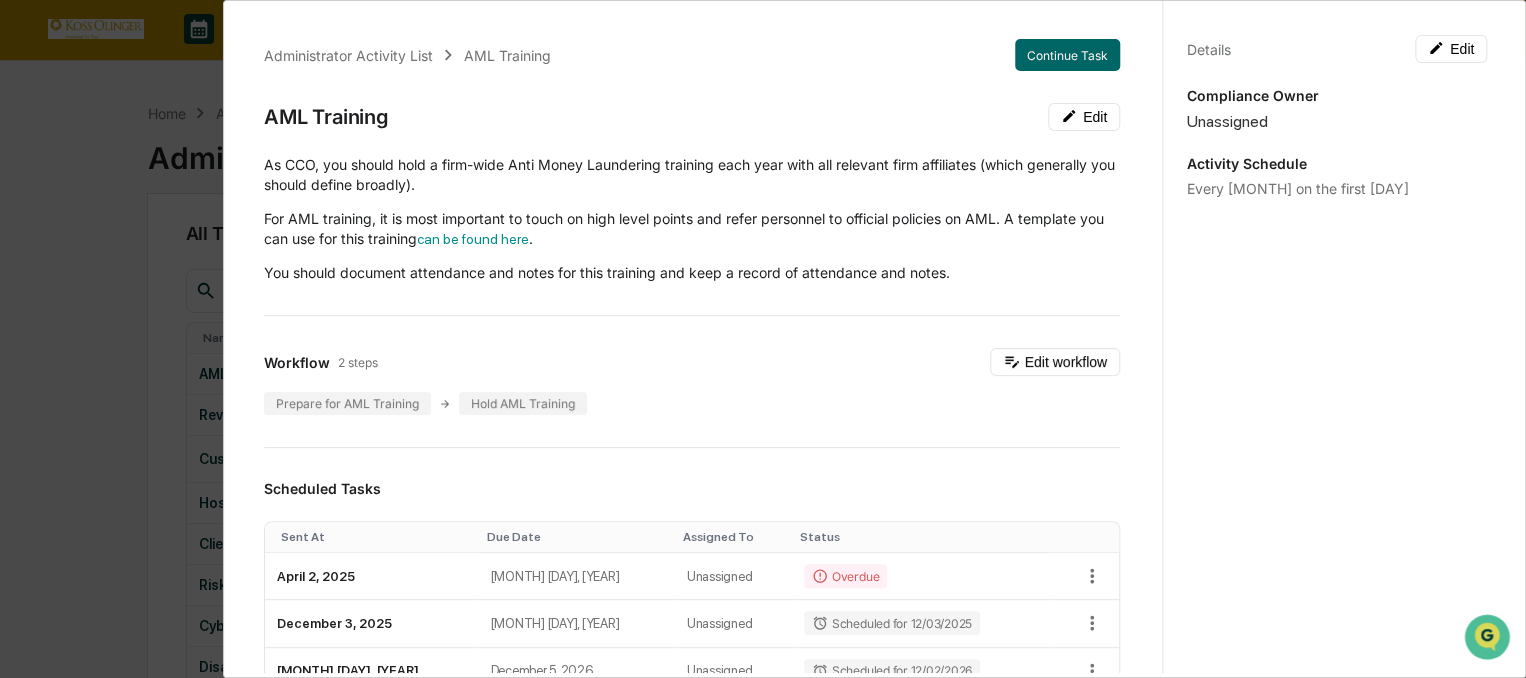 click on "Administrator Activity List AML Training Continue Task AML Training Edit As CCO, you should hold a firm-wide Anti Money Laundering training each year with all relevant firm affiliates (which generally you should define broadly). For AML training, it is most important to touch on high level points and refer personnel to official policies on AML. A template you can use for this training  can be found here . You should document attendance and notes for this training and keep a record of attendance and notes. Workflow 2 steps Edit workflow Prepare for AML Training Hold AML Training Scheduled Tasks Sent At Due Date Assigned To Status [MONTH] [DAY], [YEAR] [MONTH], [DAY], [YEAR] Unassigned Overdue [MONTH] [DAY], [YEAR] [MONTH], [DAY], [YEAR] Unassigned Scheduled for [MONTH]/[DAY]/[YEAR] [MONTH] [DAY], [YEAR] [MONTH], [DAY], [YEAR] Unassigned Scheduled for [MONTH]/[DAY]/[YEAR] [MONTH] [DAY], [YEAR] [MONTH], [DAY], [YEAR] Unassigned Scheduled for [MONTH]/[DAY]/[YEAR] Show 5 Page  1  of  1   |<   <   >   >|   Completed Task Files No data to display Show 5 Page  1  of  0   |<   <   >   >|   Edit" at bounding box center (763, 339) 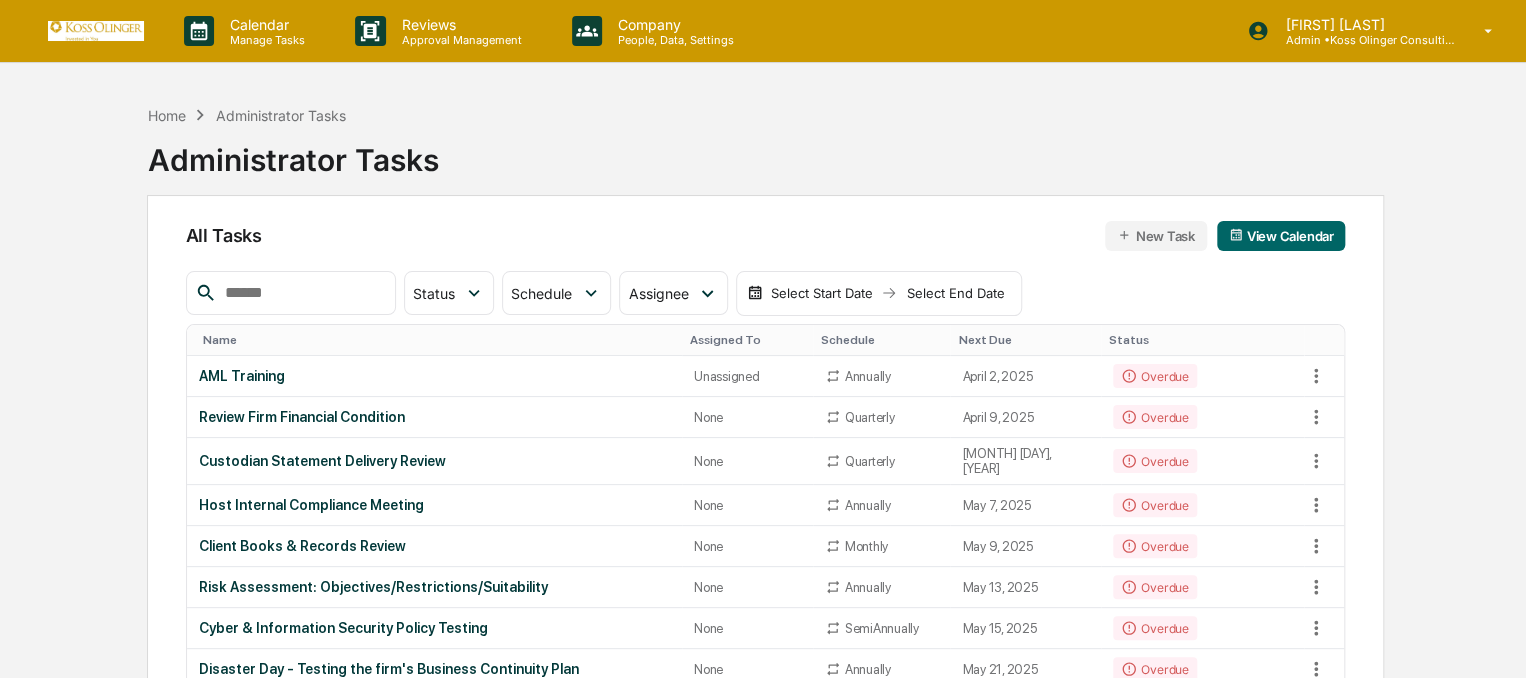 scroll, scrollTop: 0, scrollLeft: 0, axis: both 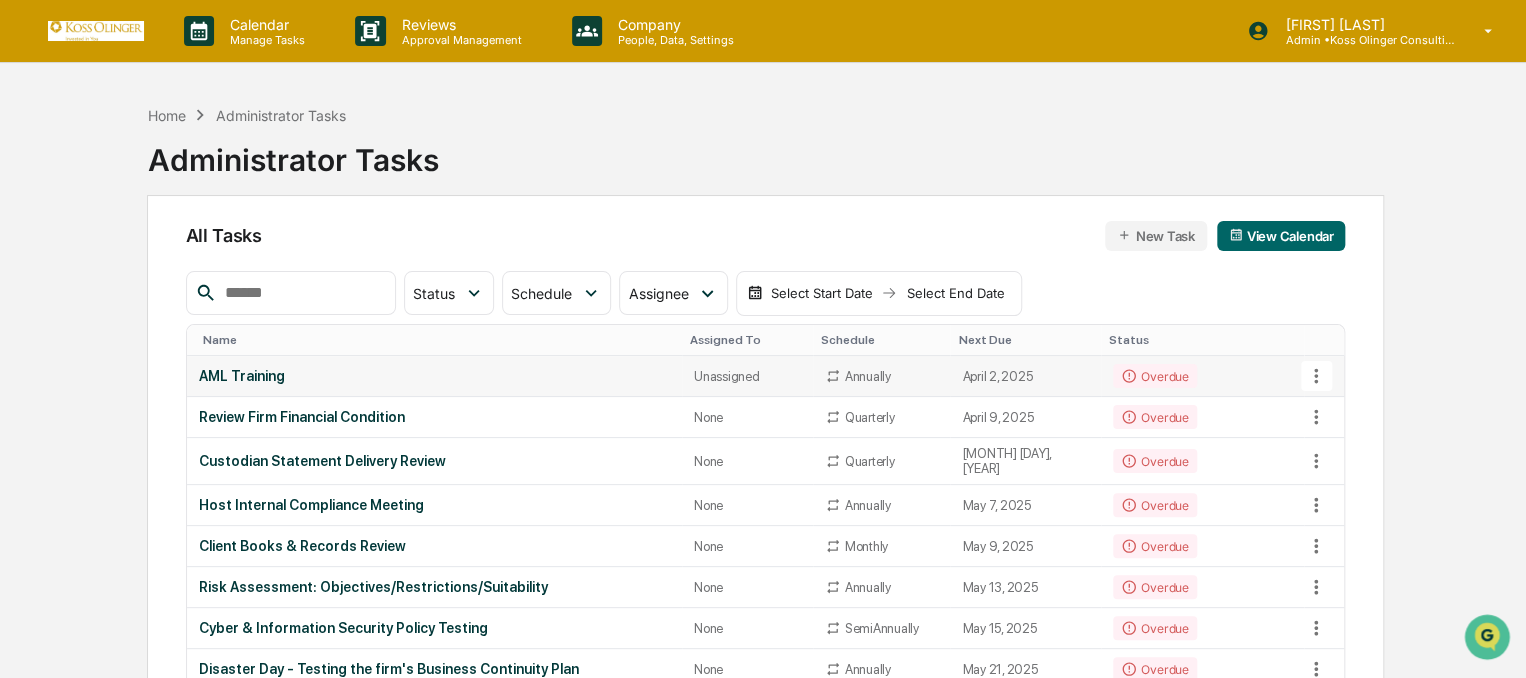 click on "AML Training" at bounding box center (434, 376) 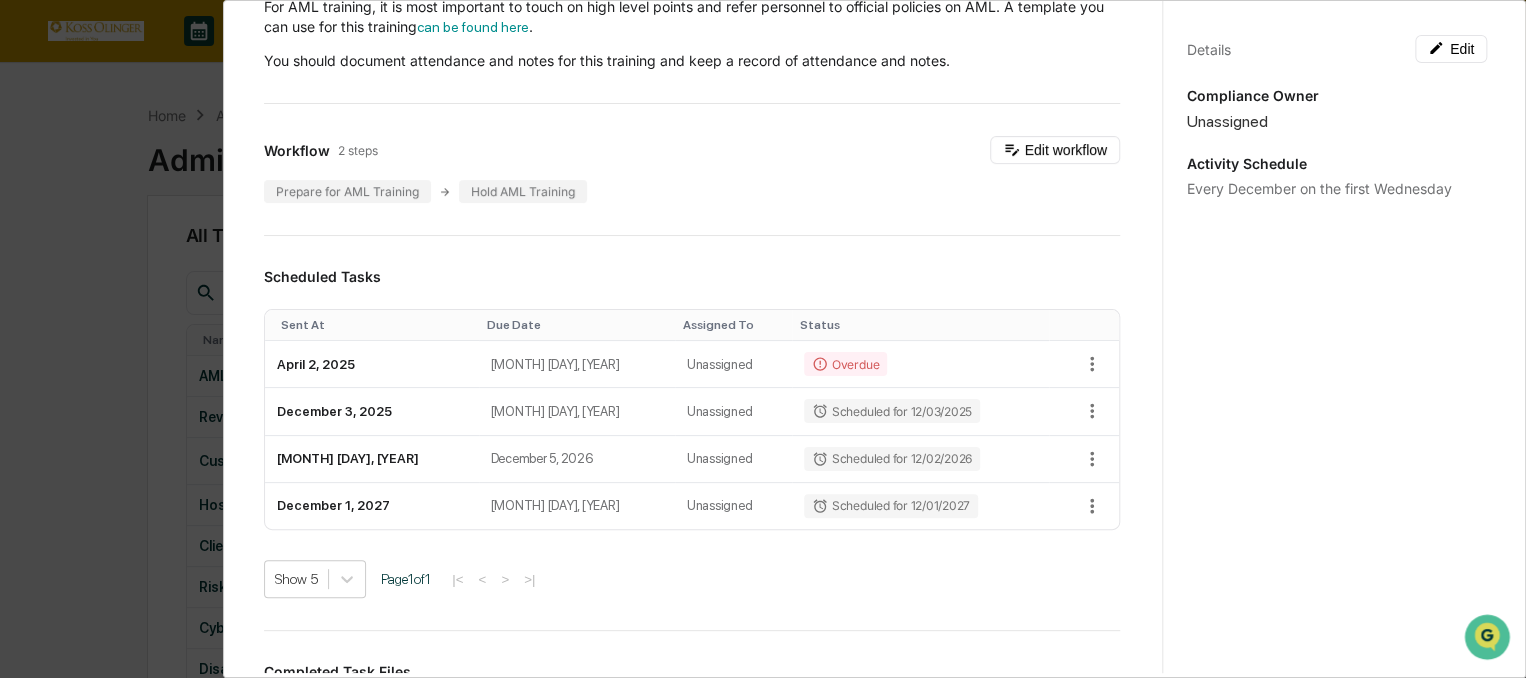 scroll, scrollTop: 218, scrollLeft: 0, axis: vertical 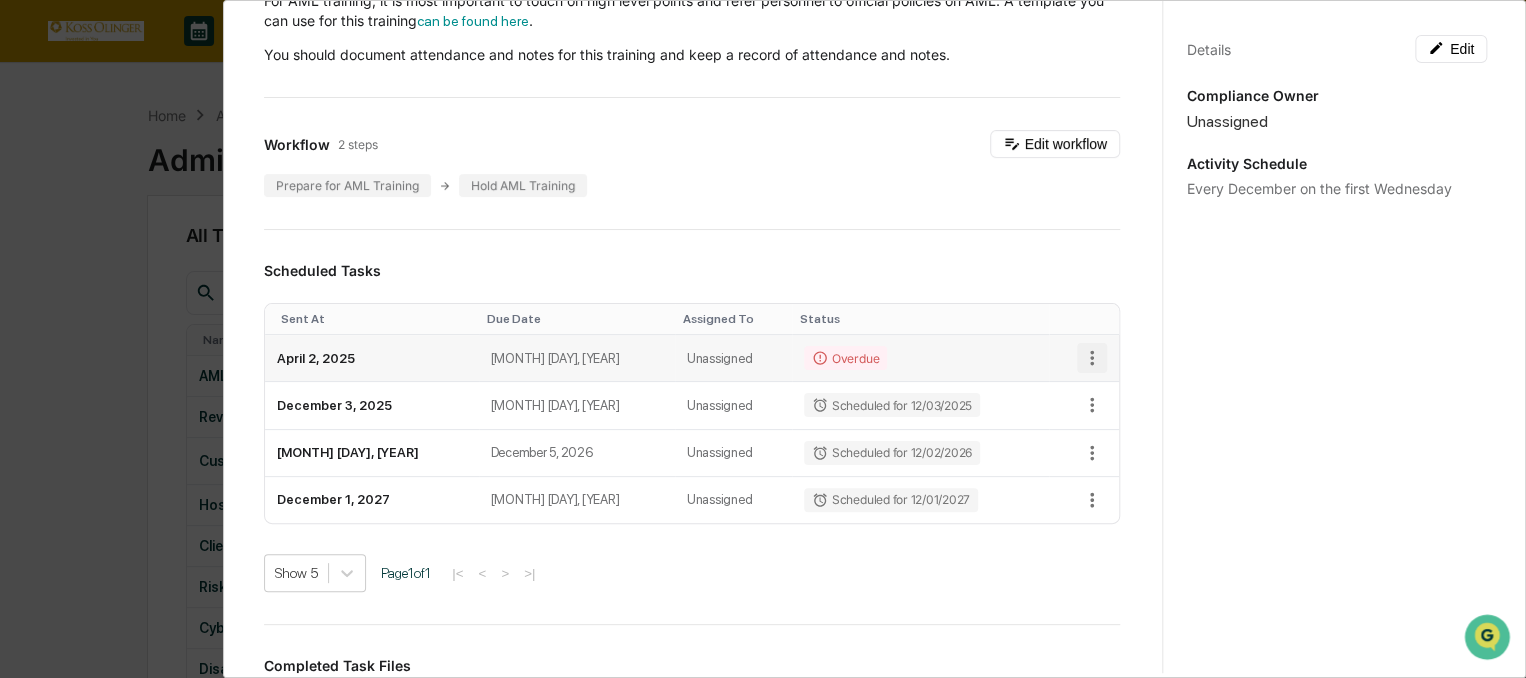 click 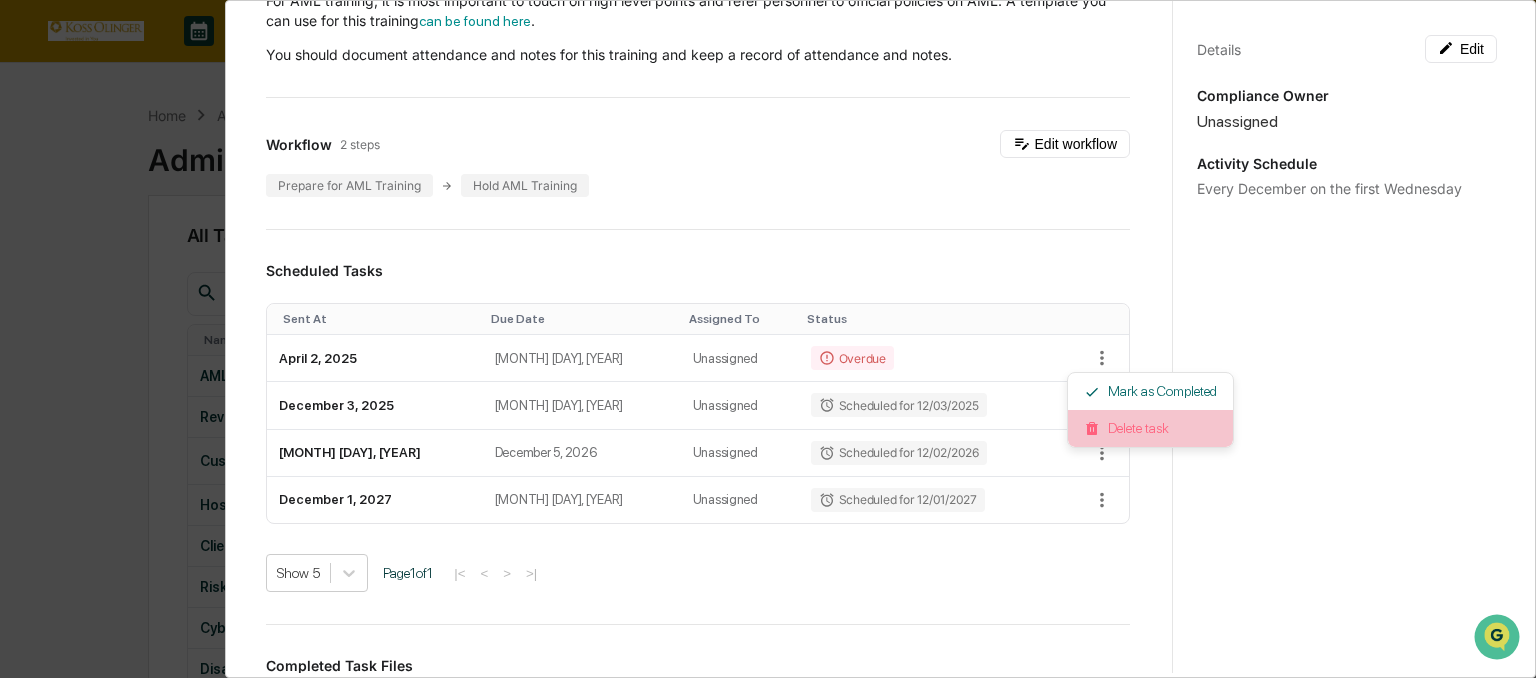 click on "Delete task" at bounding box center [1150, 428] 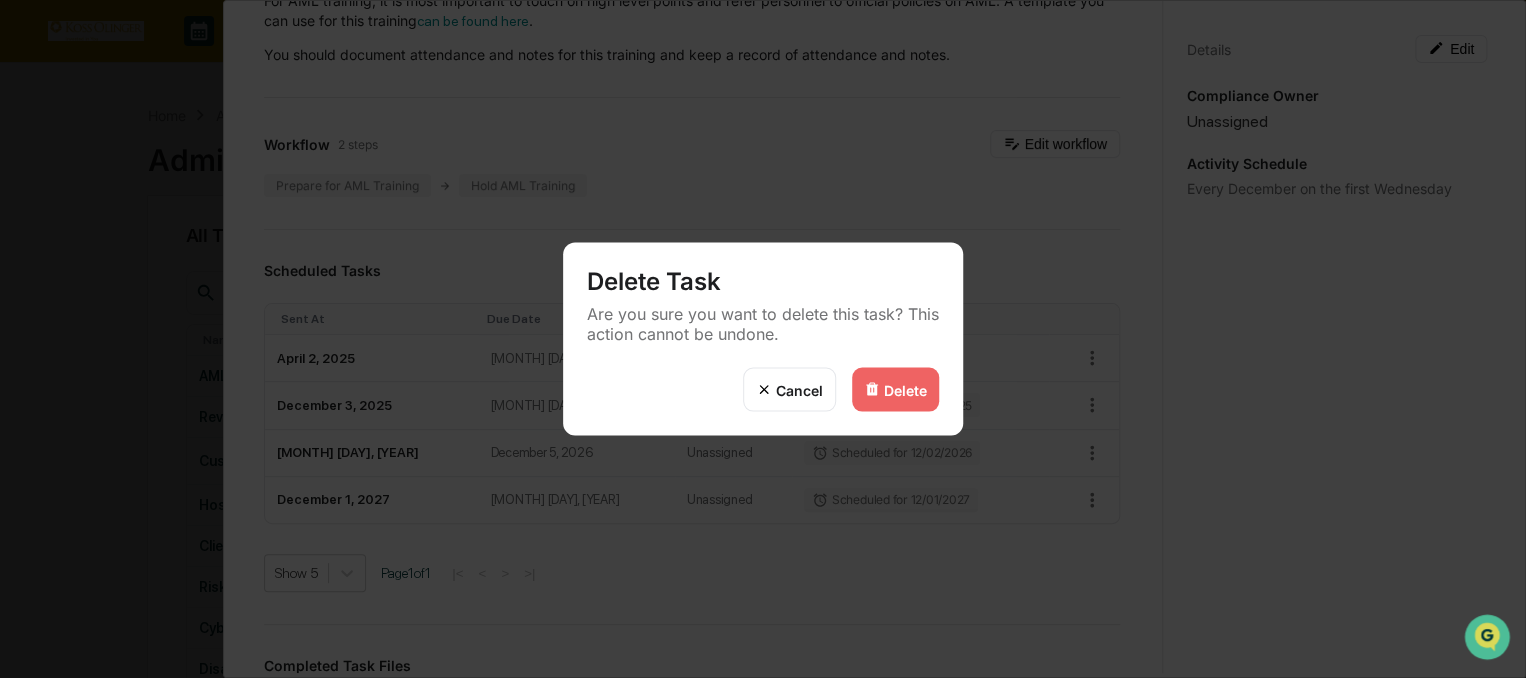 click on "Cancel Delete" at bounding box center (763, 402) 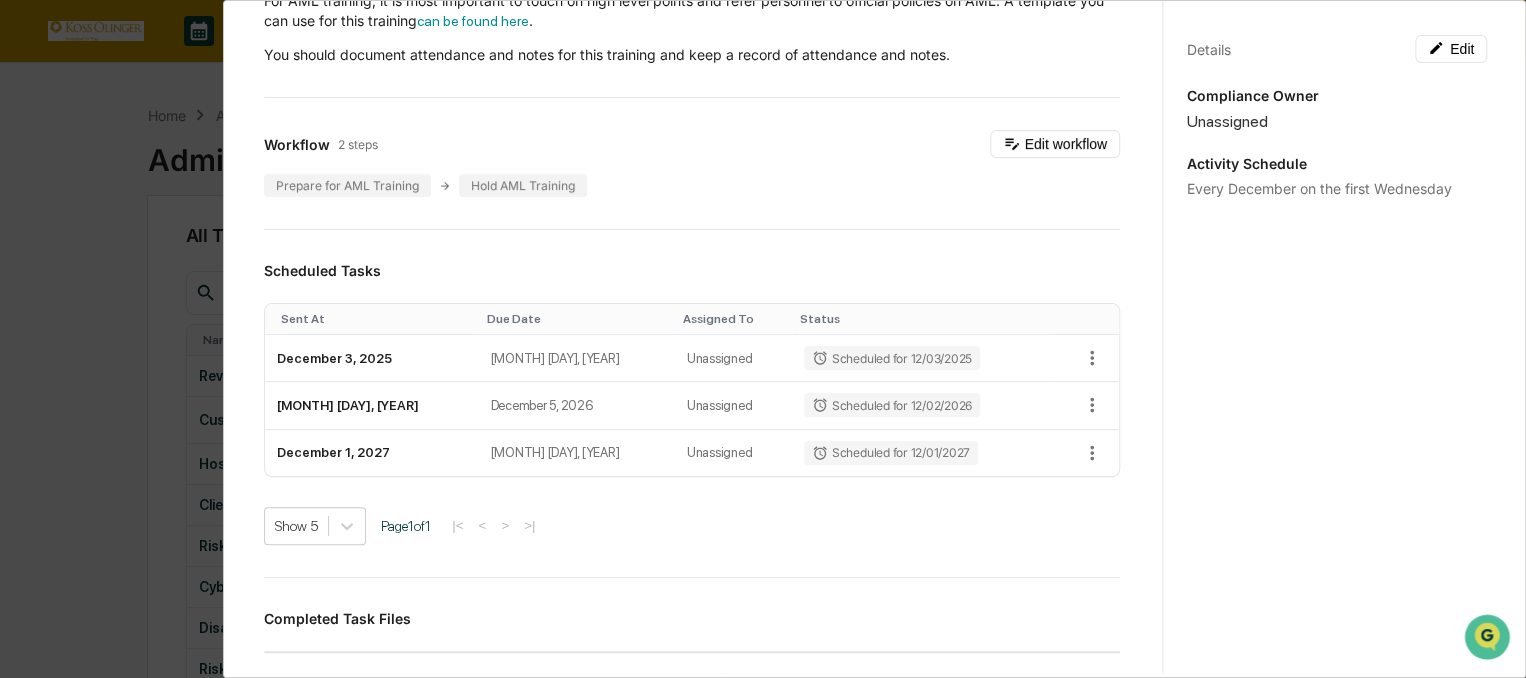 click on "Details Edit Compliance Owner Unassigned Activity Schedule Every December on the first Wednesday" at bounding box center [1336, 358] 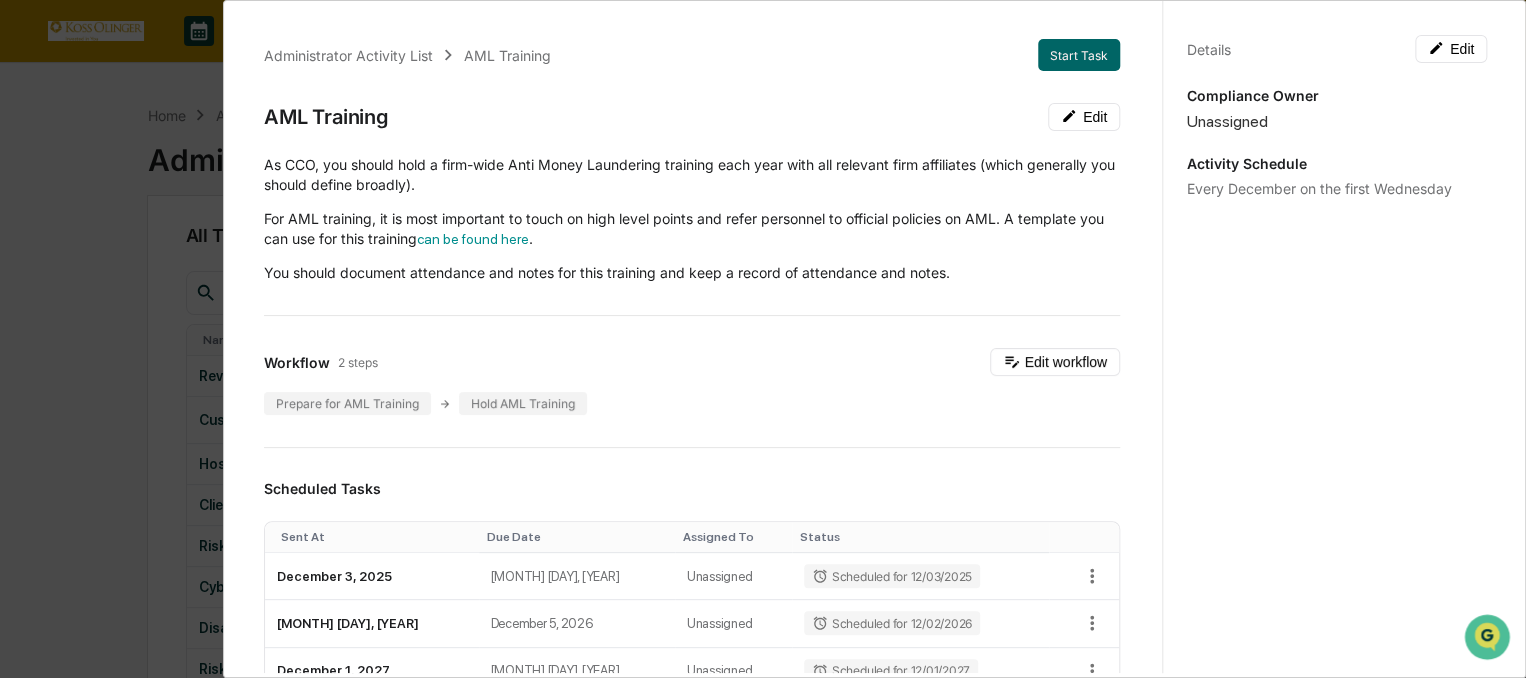 click on "Administrator Activity List AML Training Start Task AML Training Edit As CCO, you should hold a firm-wide Anti Money Laundering training each year with all relevant firm affiliates (which generally you should define broadly). For AML training, it is most important to touch on high level points and refer personnel to official policies on AML. A template you can use for this training  can be found here . You should document attendance and notes for this training and keep a record of attendance and notes. Workflow 2 steps Edit workflow Prepare for AML Training Hold AML Training Scheduled Tasks Sent At Due Date Assigned To Status December 3, 2025 December 6, 2025 Unassigned Scheduled for 12/03/2025 December 2, 2026 December 5, 2026 Unassigned Scheduled for 12/02/2026 December 1, 2027 December 4, 2027 Unassigned Scheduled for 12/01/2027 Show 5 Page  1  of  1   |<   <   >   >|   Completed Task Files No data to display Show 5 Page  1  of  0   |<   <   >   >|   Comments Write a comment... Write a comment... Details" at bounding box center (763, 339) 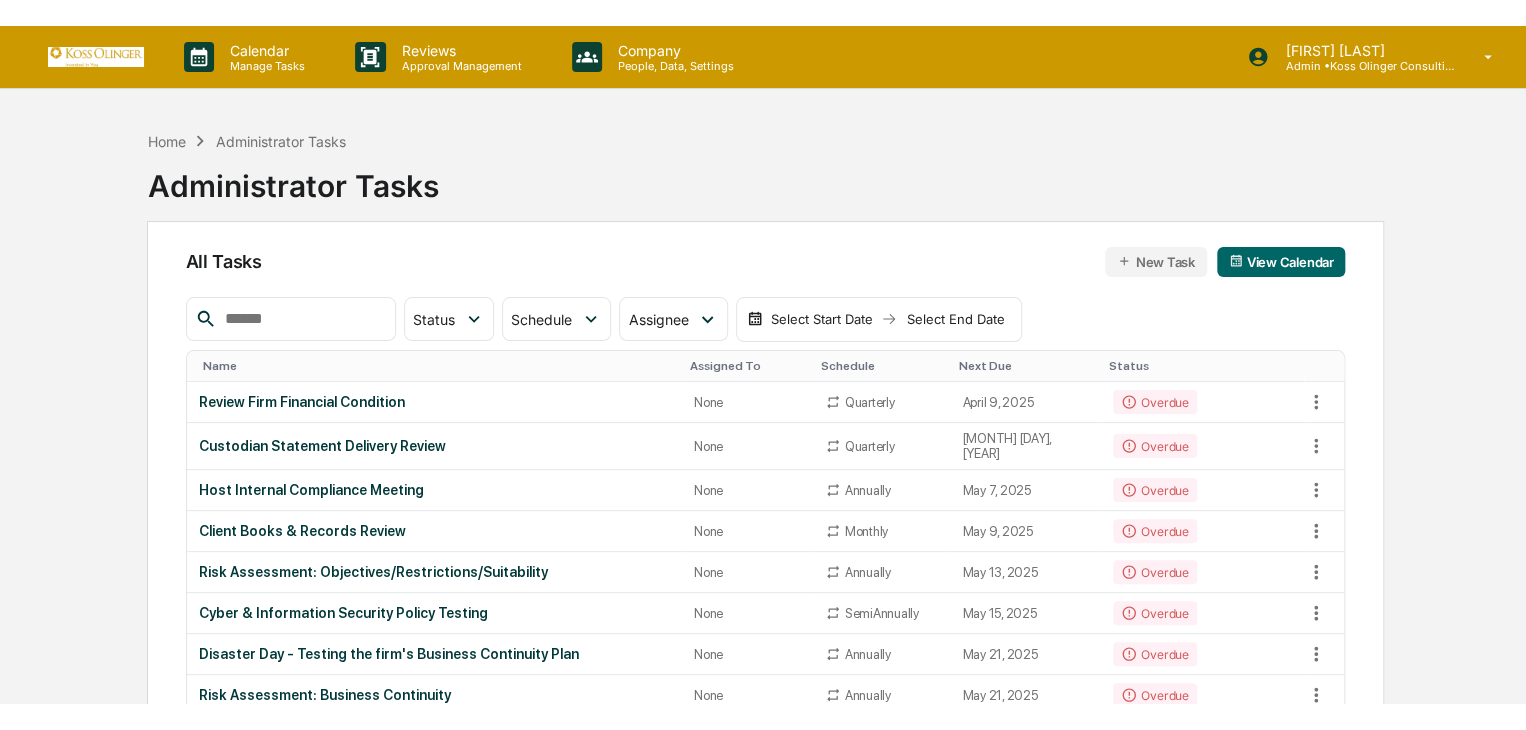 scroll, scrollTop: 0, scrollLeft: 0, axis: both 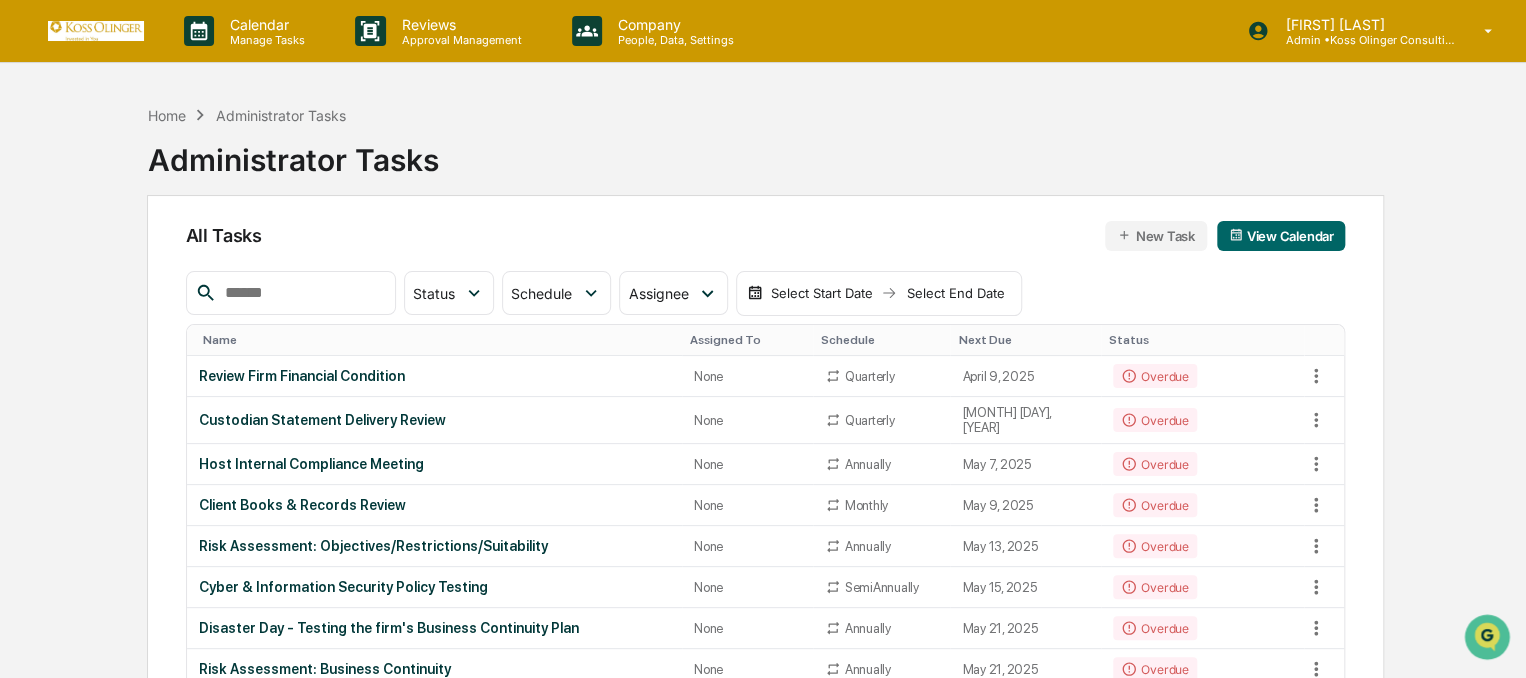 click at bounding box center (302, 293) 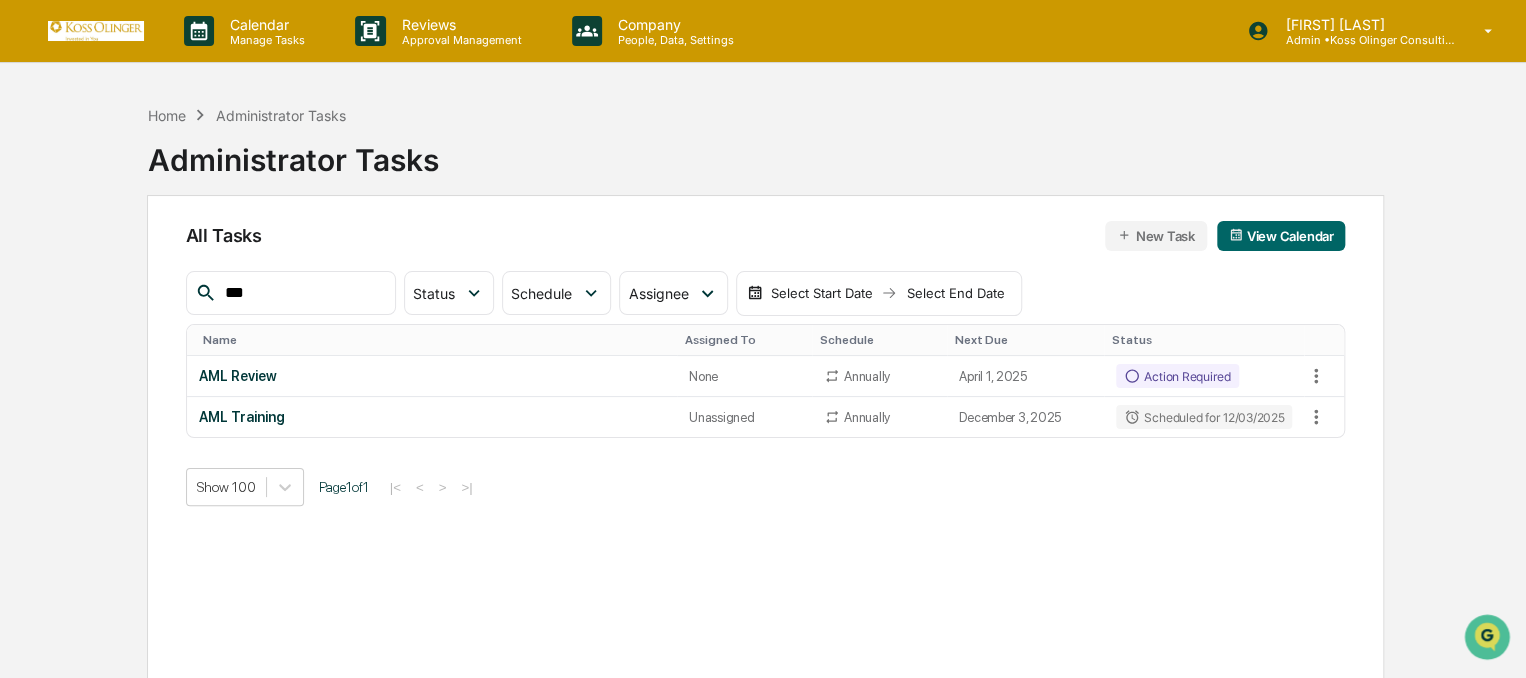 type on "***" 